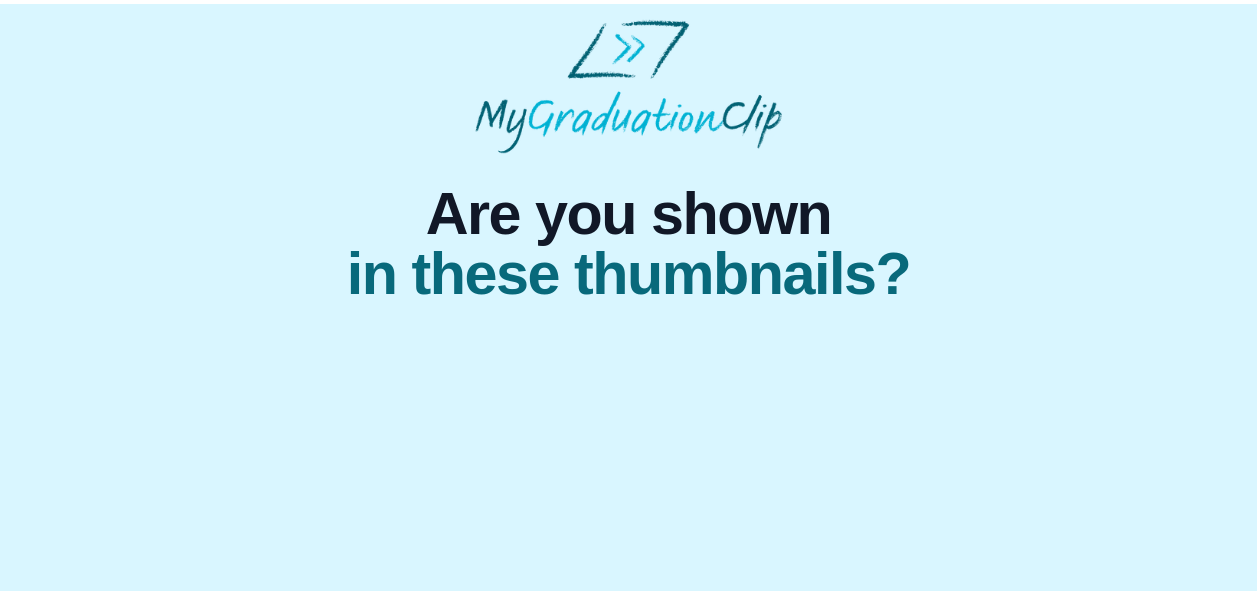 scroll, scrollTop: 0, scrollLeft: 0, axis: both 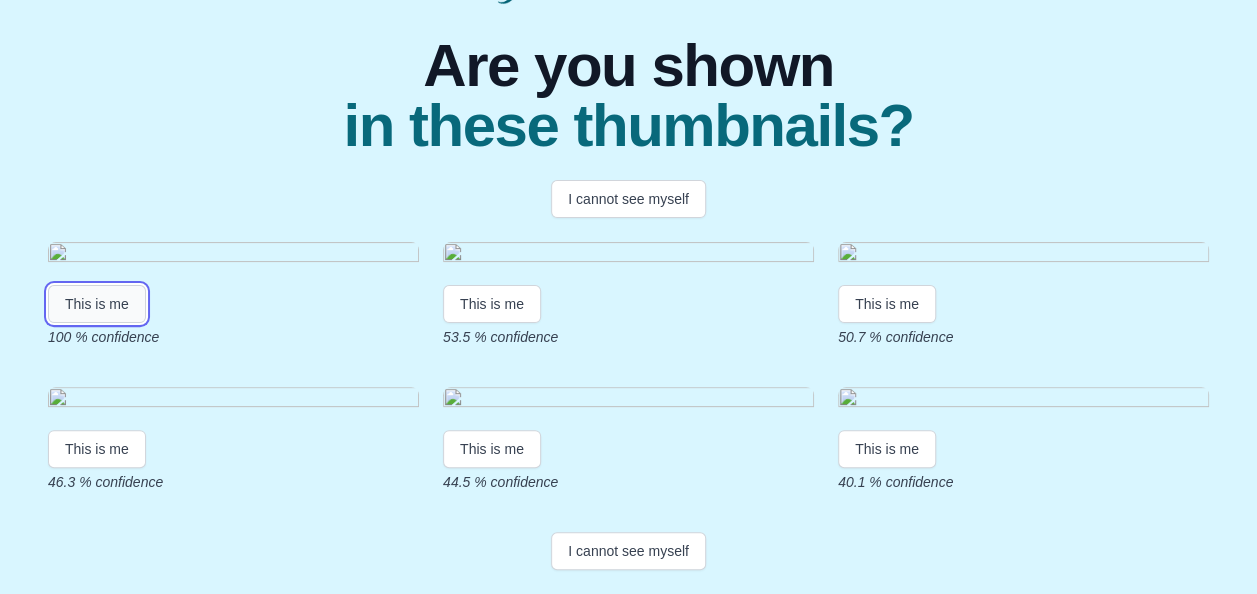 click on "This is me" at bounding box center [97, 304] 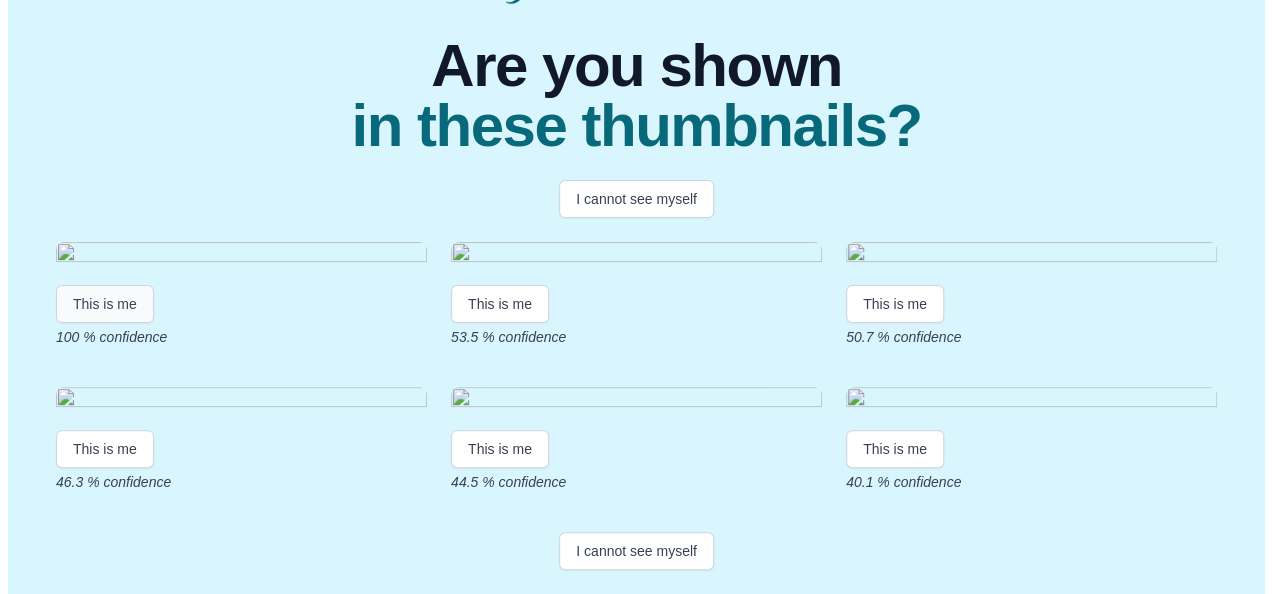 scroll, scrollTop: 0, scrollLeft: 0, axis: both 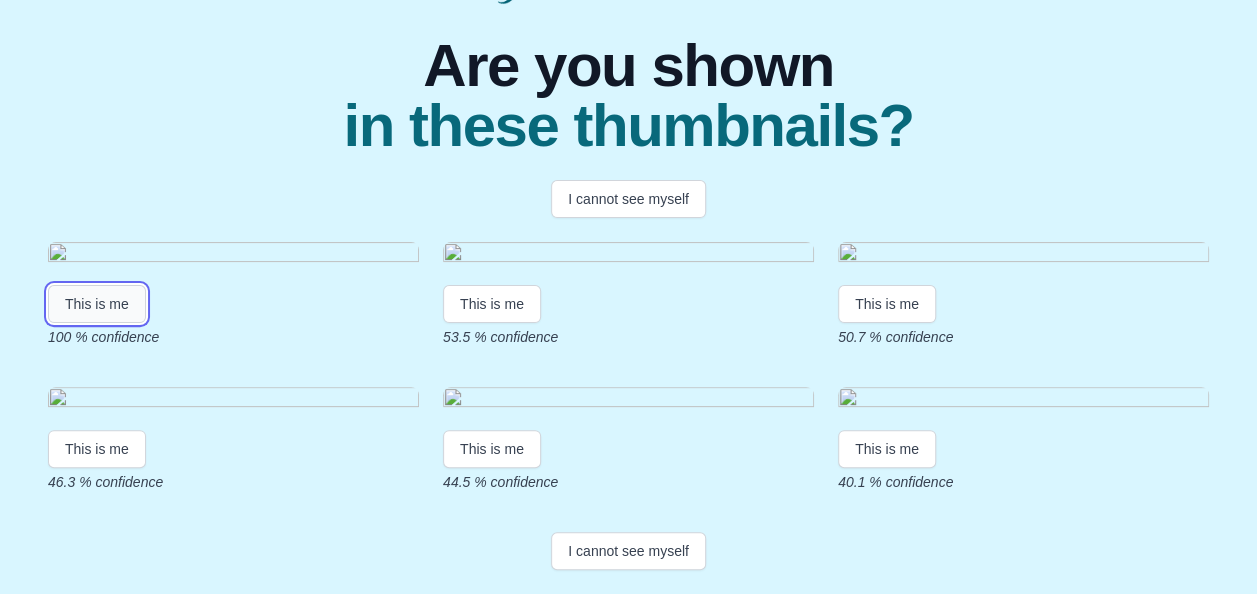 click on "This is me" at bounding box center [97, 304] 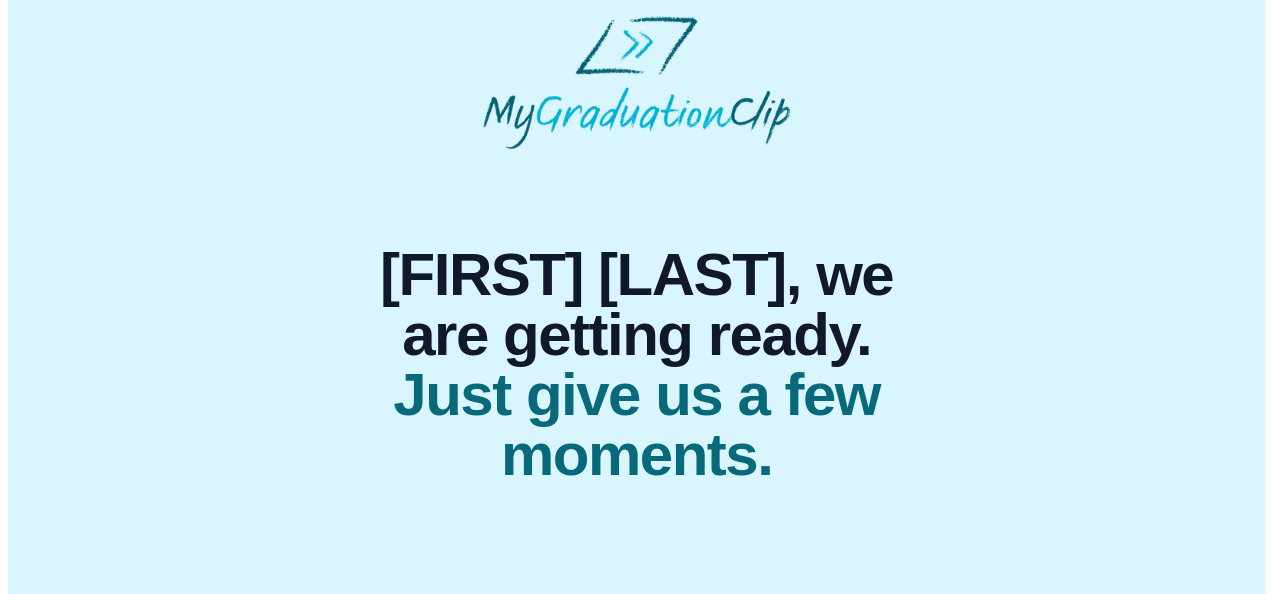 scroll, scrollTop: 0, scrollLeft: 0, axis: both 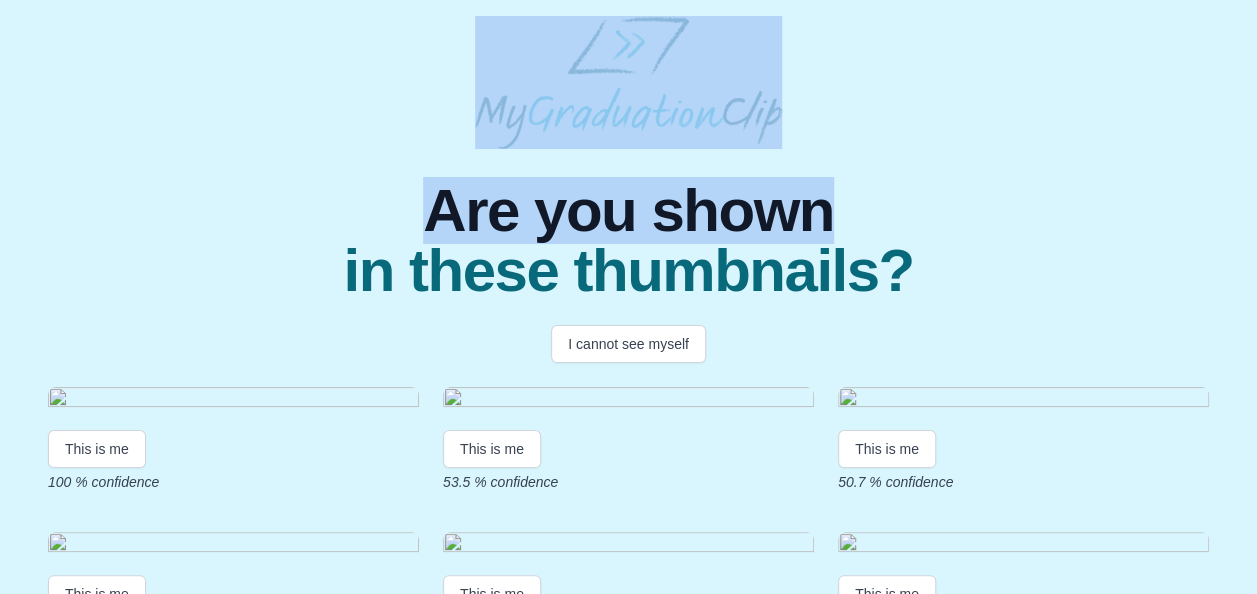 drag, startPoint x: 1255, startPoint y: 118, endPoint x: 1247, endPoint y: 168, distance: 50.635956 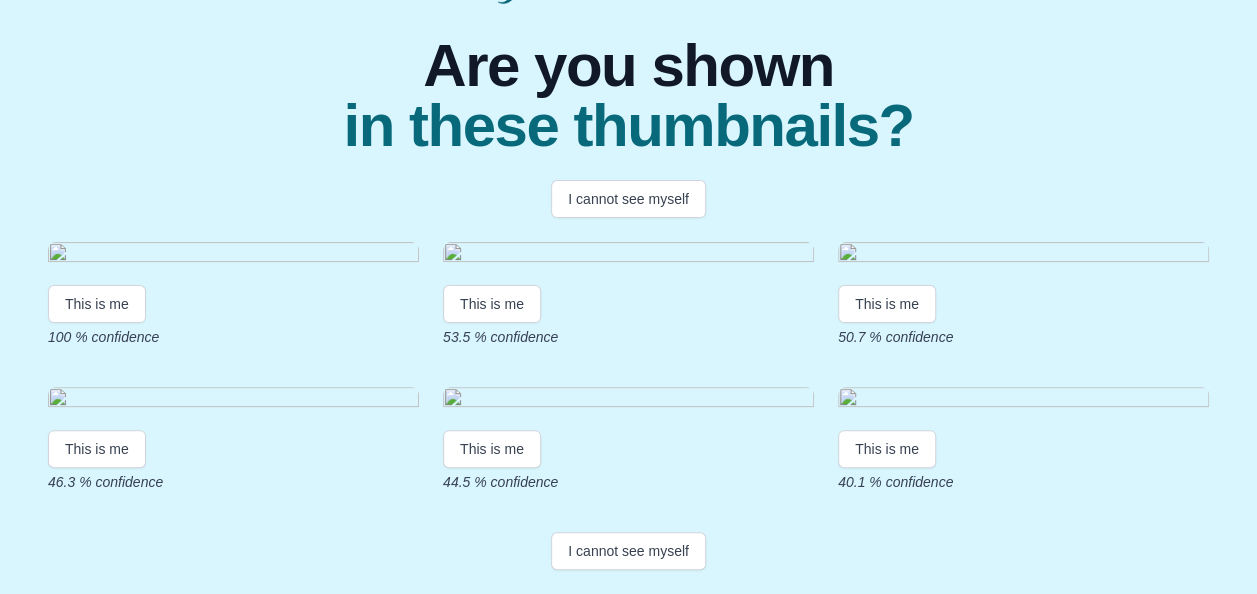 scroll, scrollTop: 278, scrollLeft: 0, axis: vertical 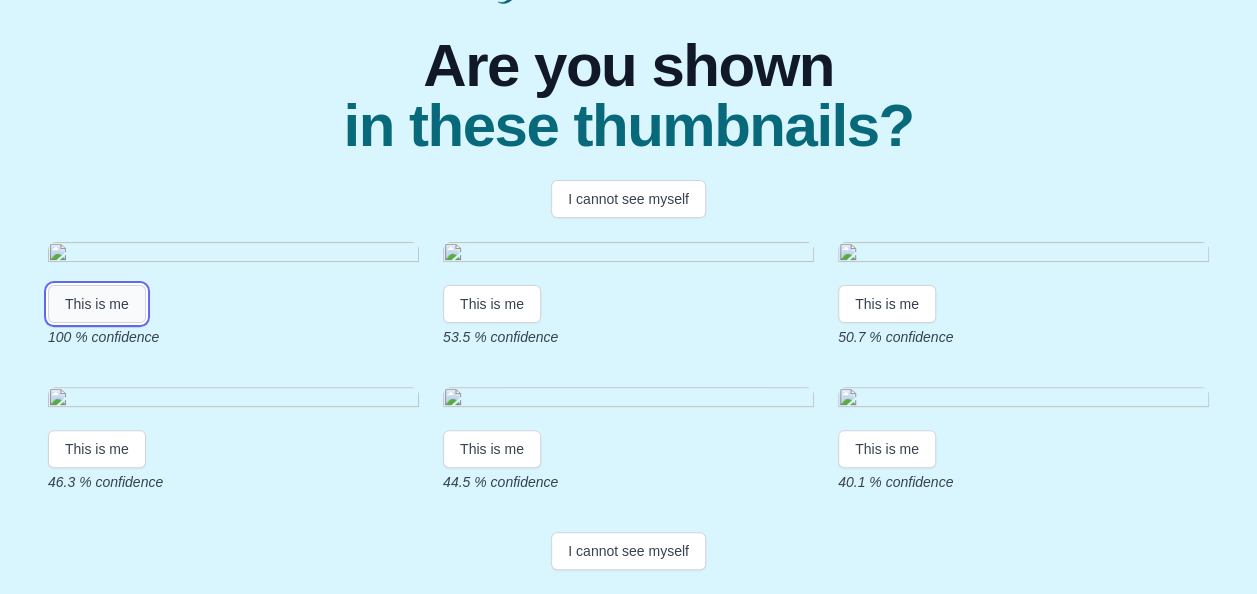 click on "This is me" at bounding box center (97, 304) 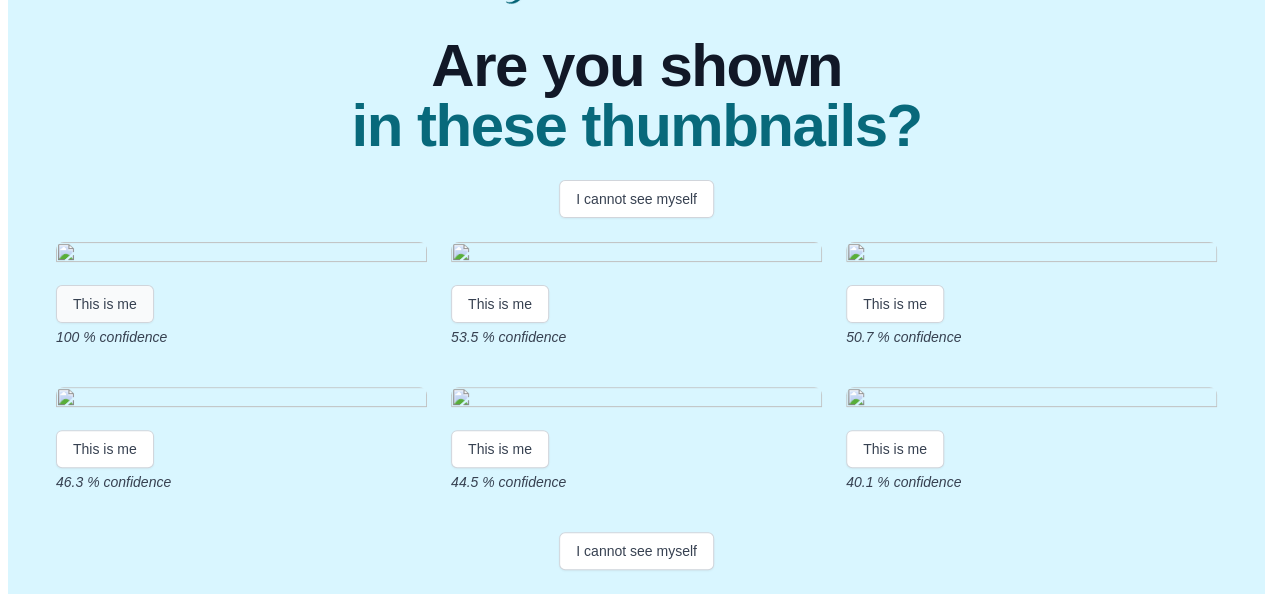 scroll, scrollTop: 0, scrollLeft: 0, axis: both 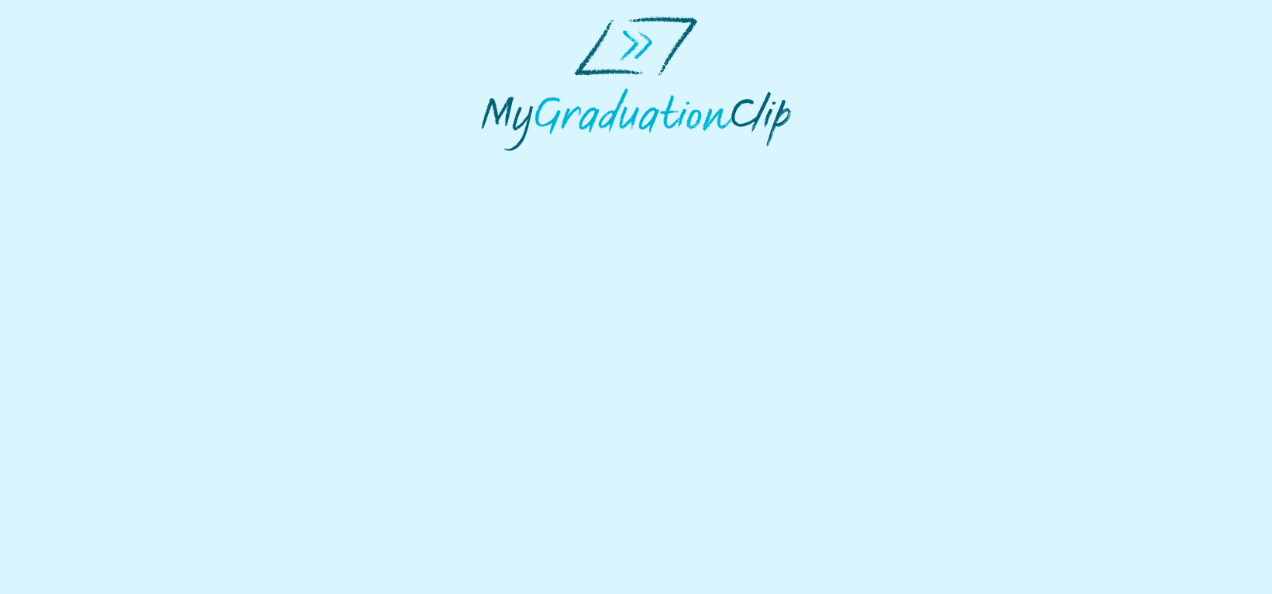 select on "**********" 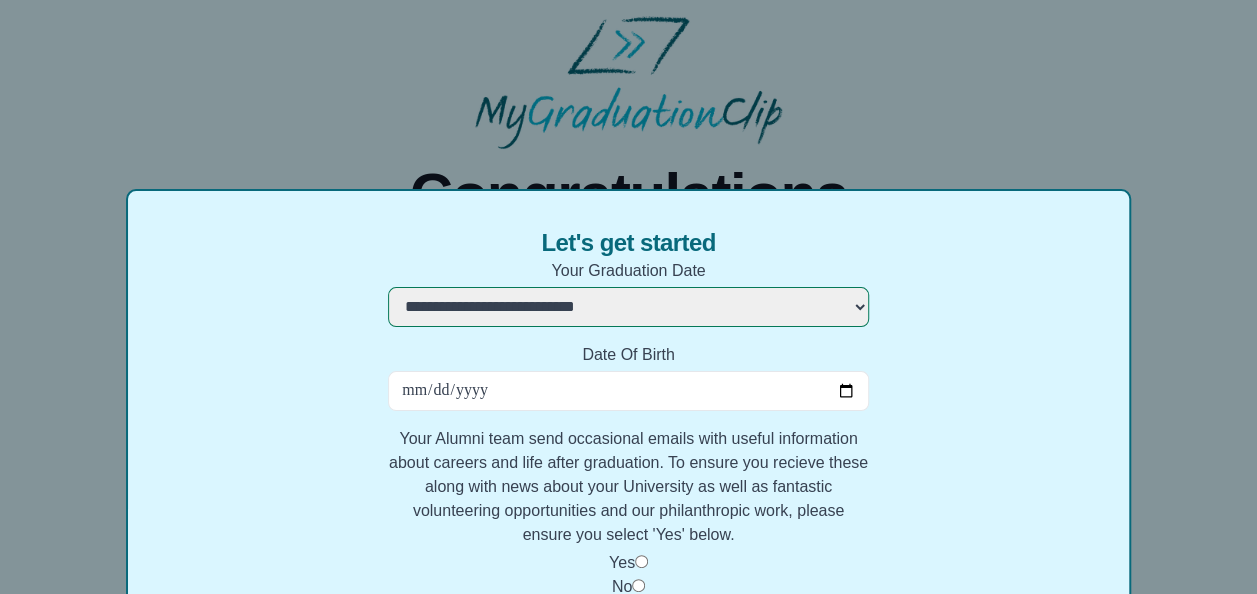 click on "Date Of Birth" at bounding box center [628, 391] 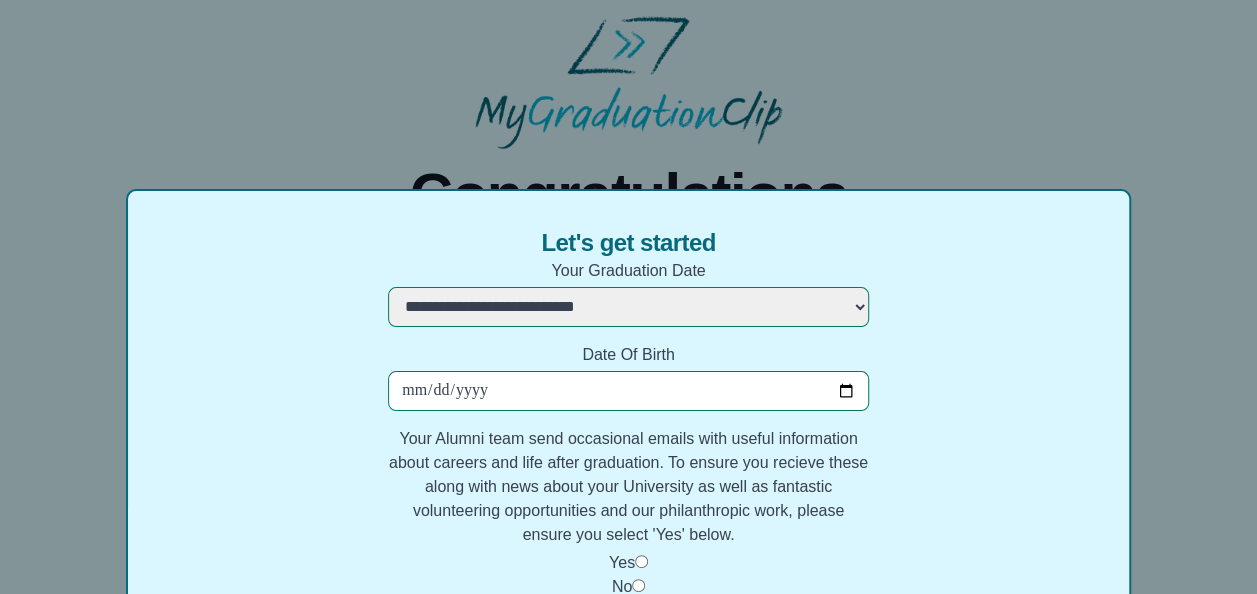 type on "**********" 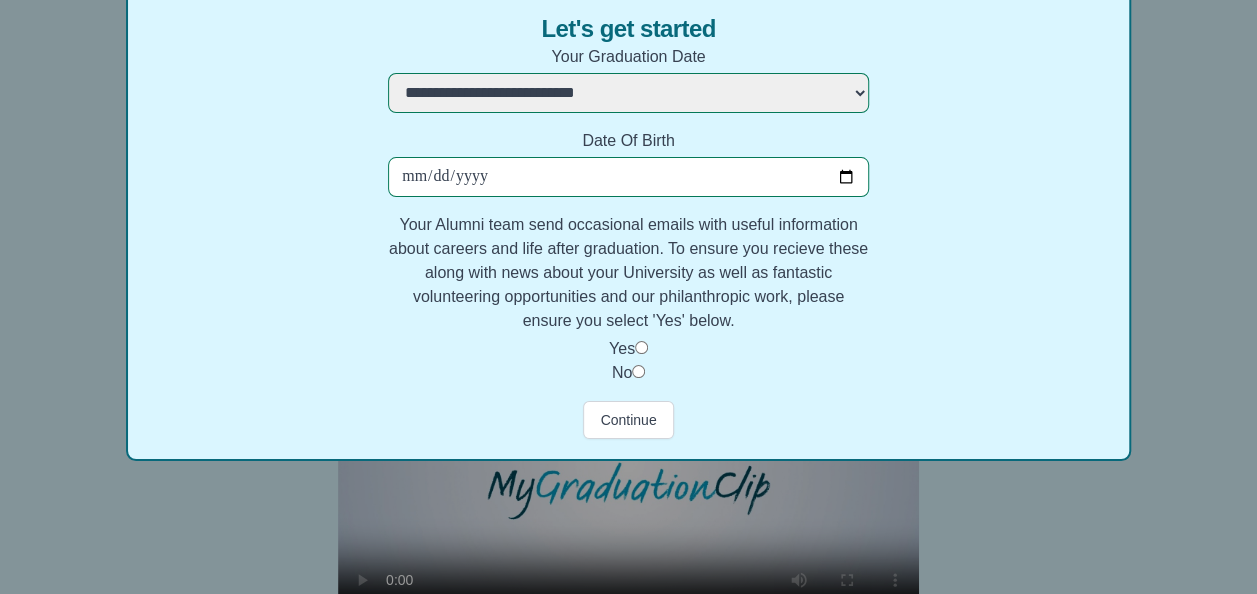 scroll, scrollTop: 212, scrollLeft: 0, axis: vertical 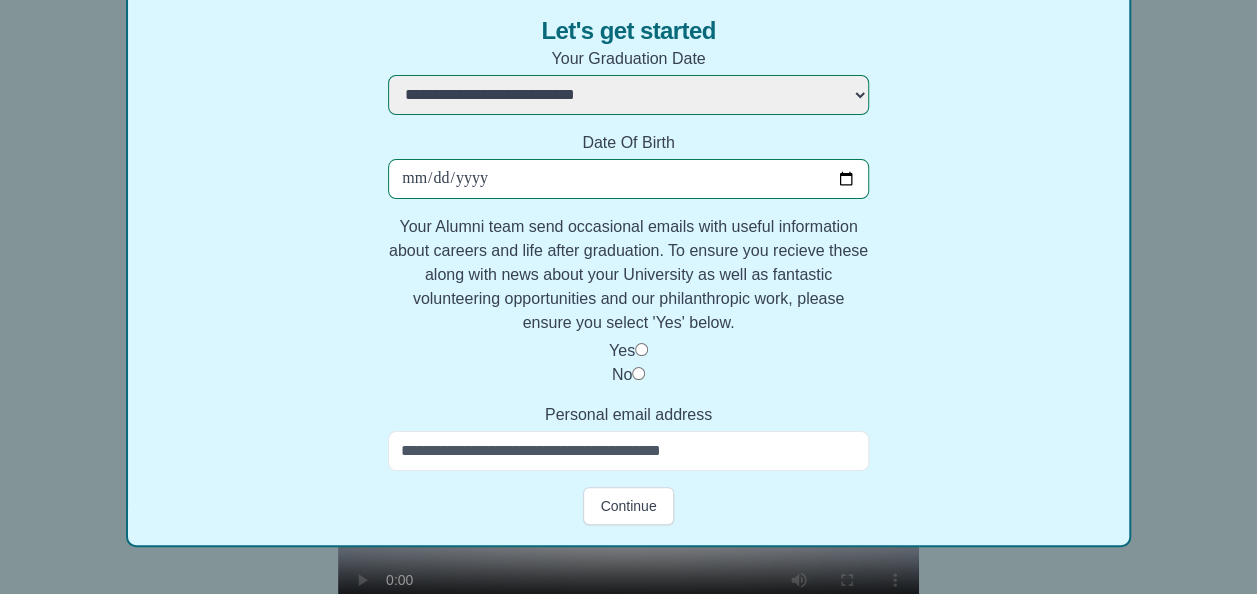 click on "Personal email address" at bounding box center [628, 451] 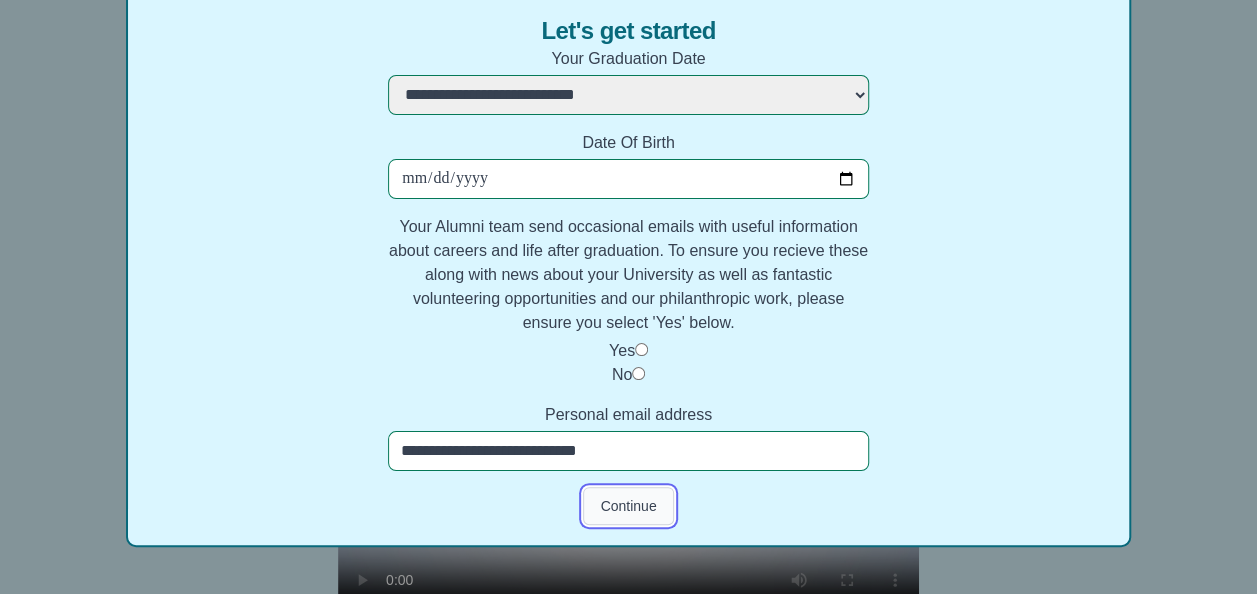 click on "Continue" at bounding box center [628, 506] 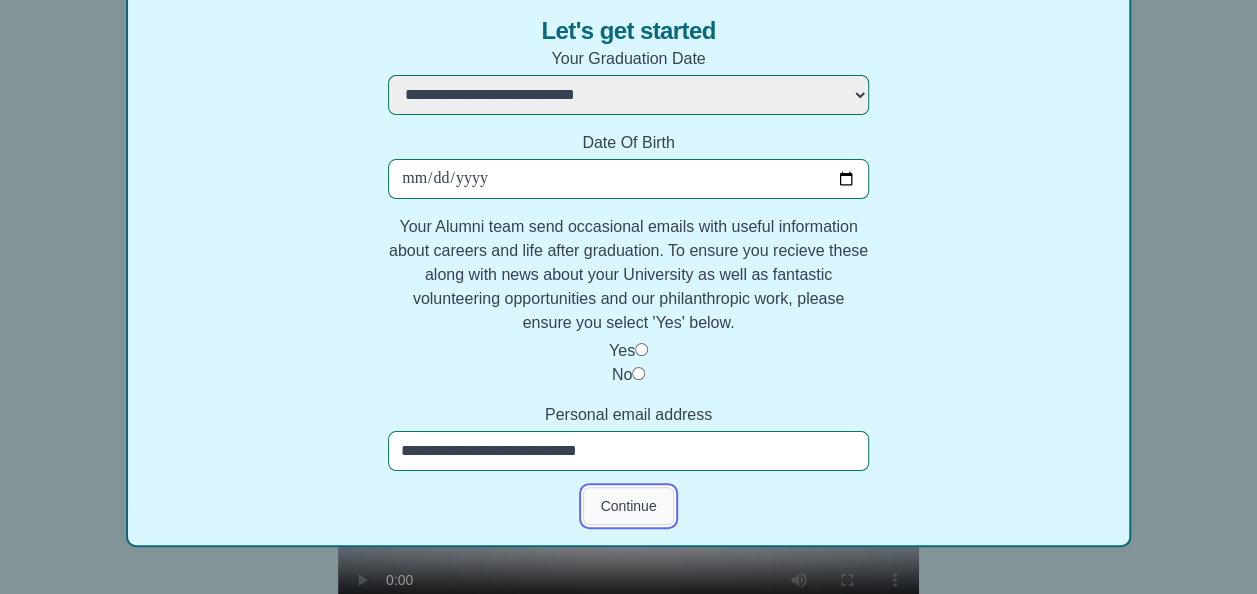 type 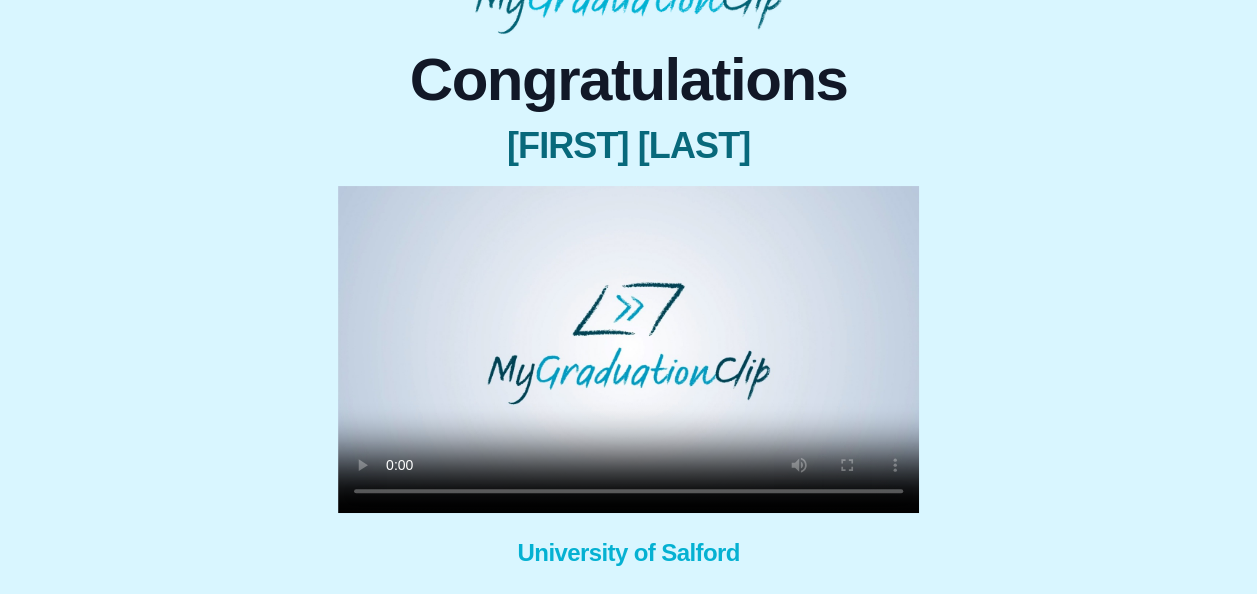 scroll, scrollTop: 113, scrollLeft: 0, axis: vertical 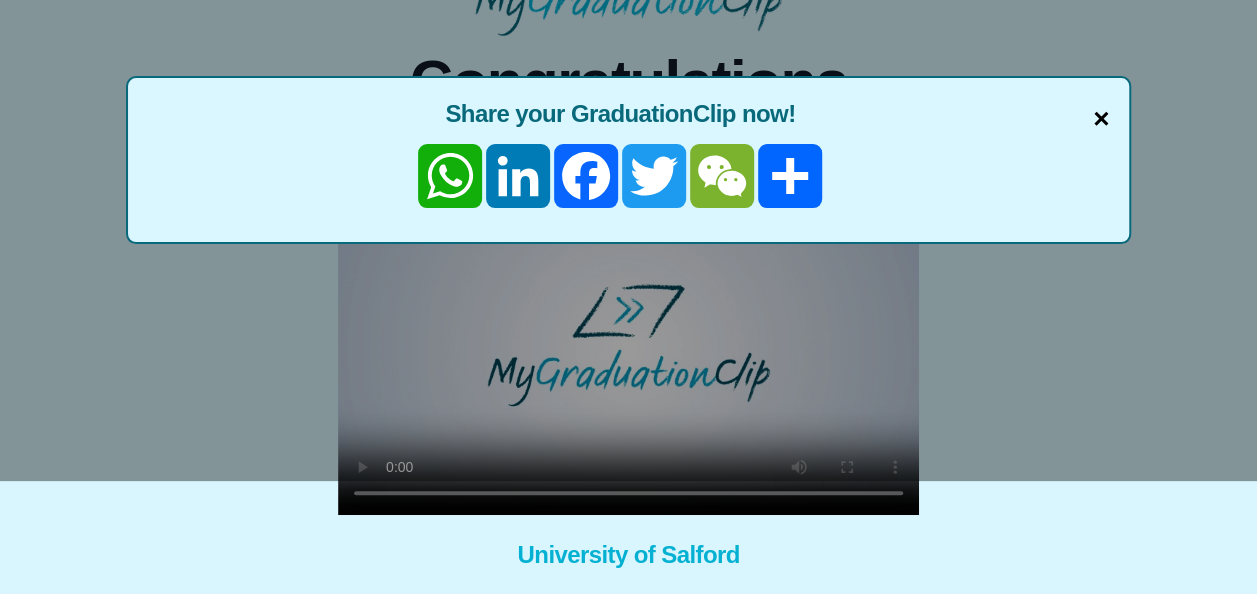 click on "×" at bounding box center (1101, 119) 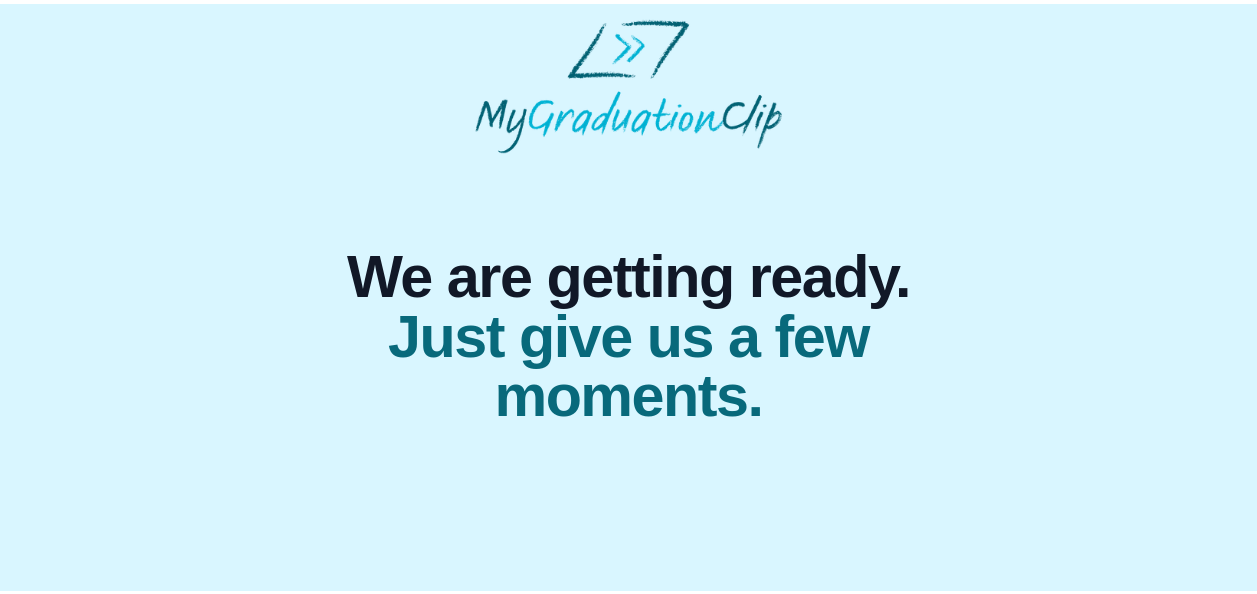 scroll, scrollTop: 0, scrollLeft: 0, axis: both 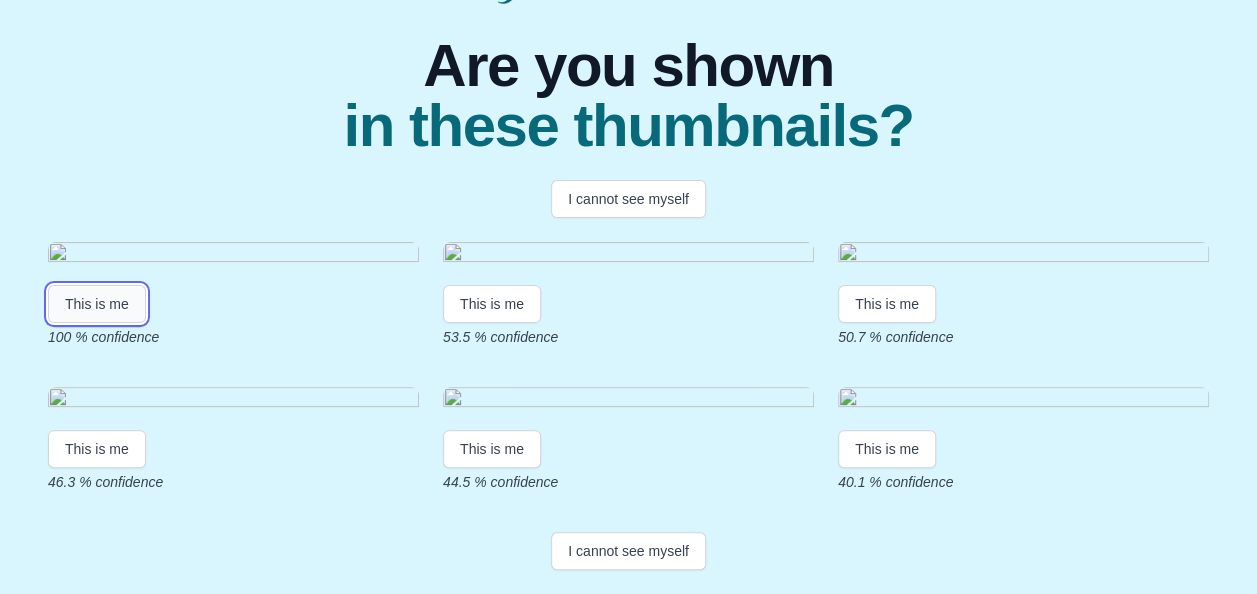 click on "This is me" at bounding box center (97, 304) 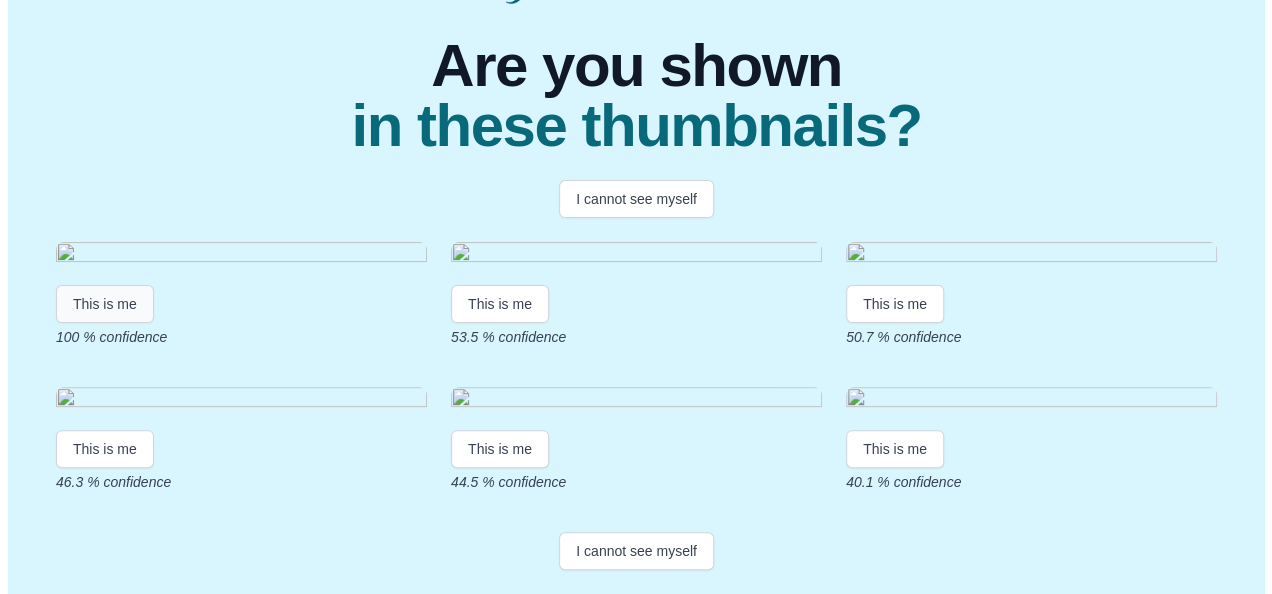 scroll, scrollTop: 0, scrollLeft: 0, axis: both 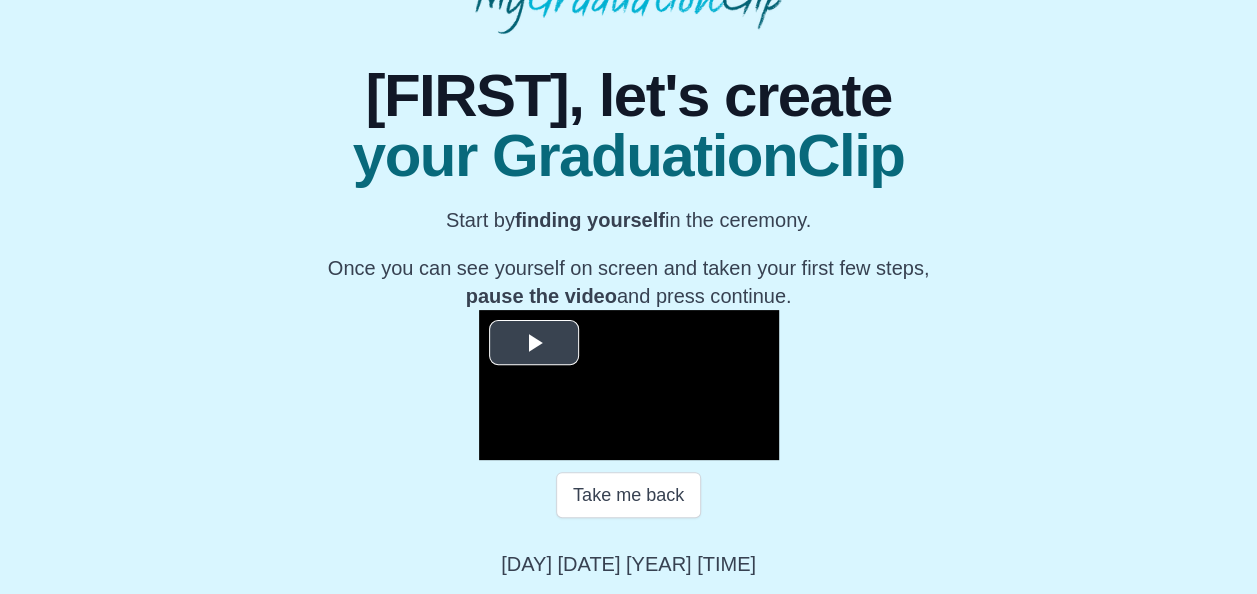 click at bounding box center (534, 343) 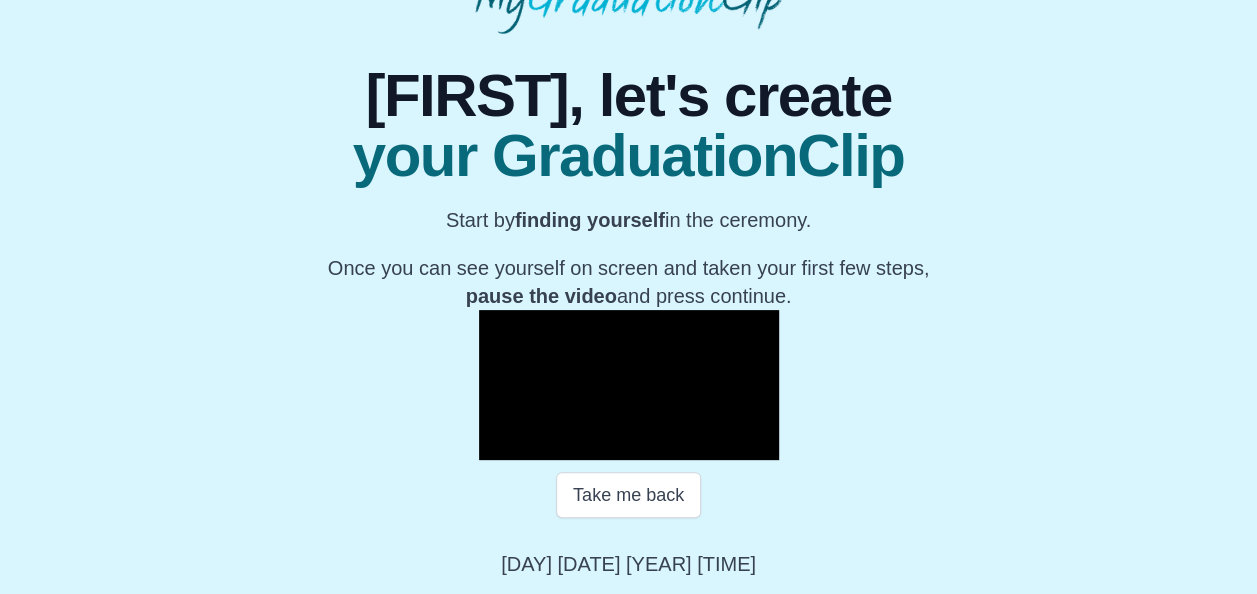 scroll, scrollTop: 378, scrollLeft: 0, axis: vertical 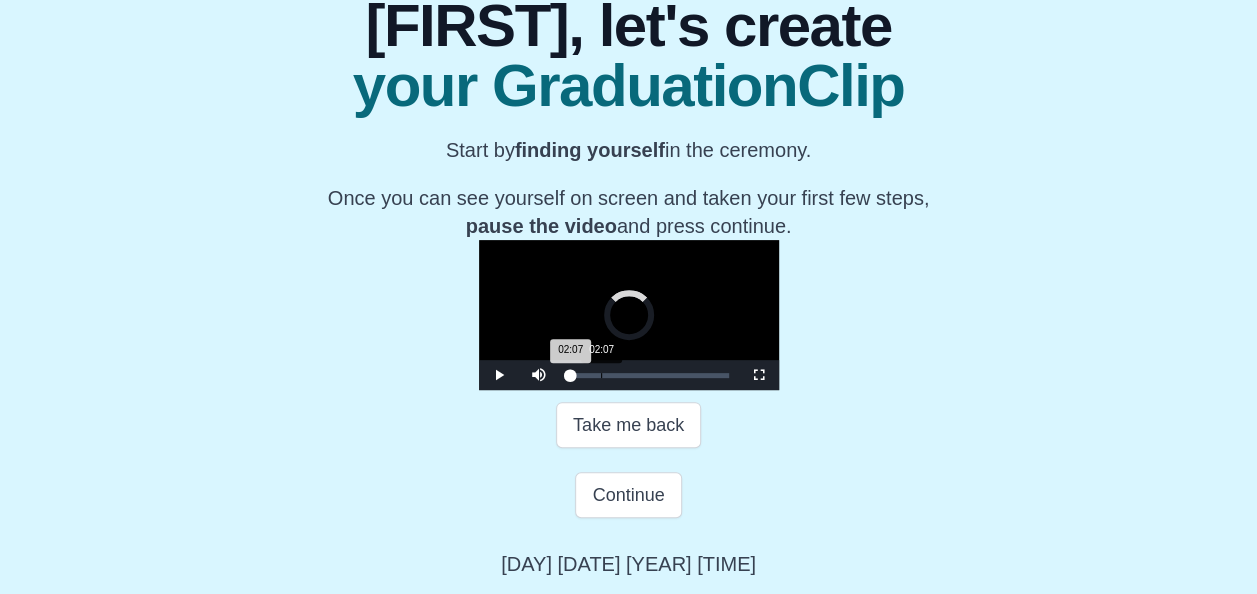 click on "Loaded : 0% 02:07 02:07 Progress : 0%" at bounding box center [649, 375] 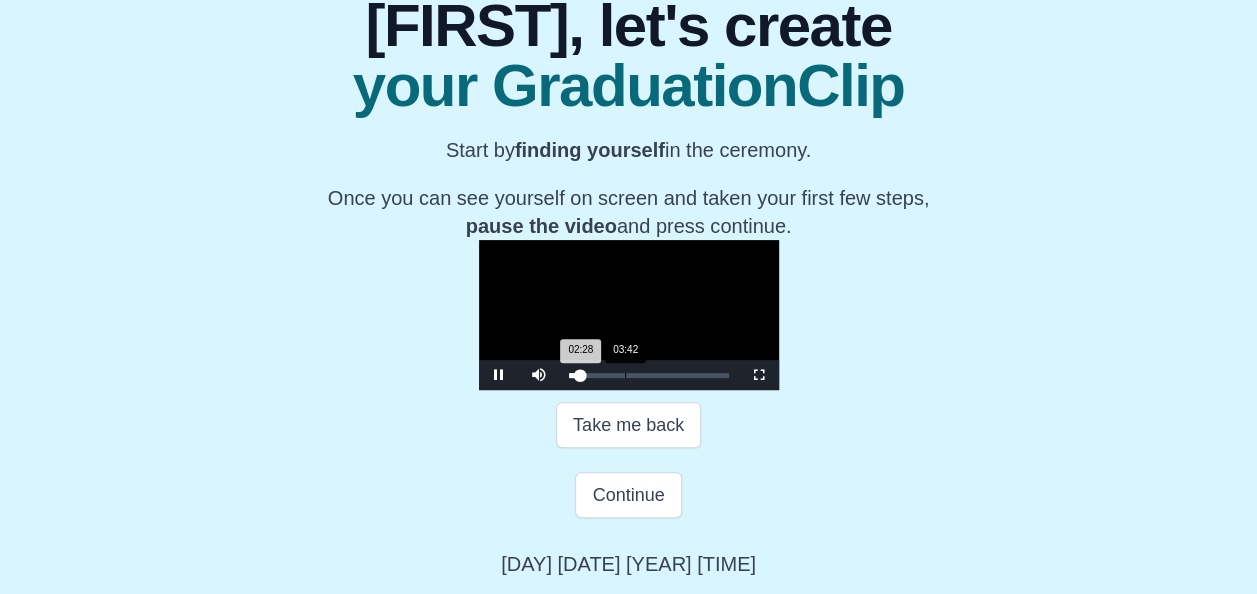 click on "Loaded : 0% 03:42 02:28 Progress : 0%" at bounding box center (649, 375) 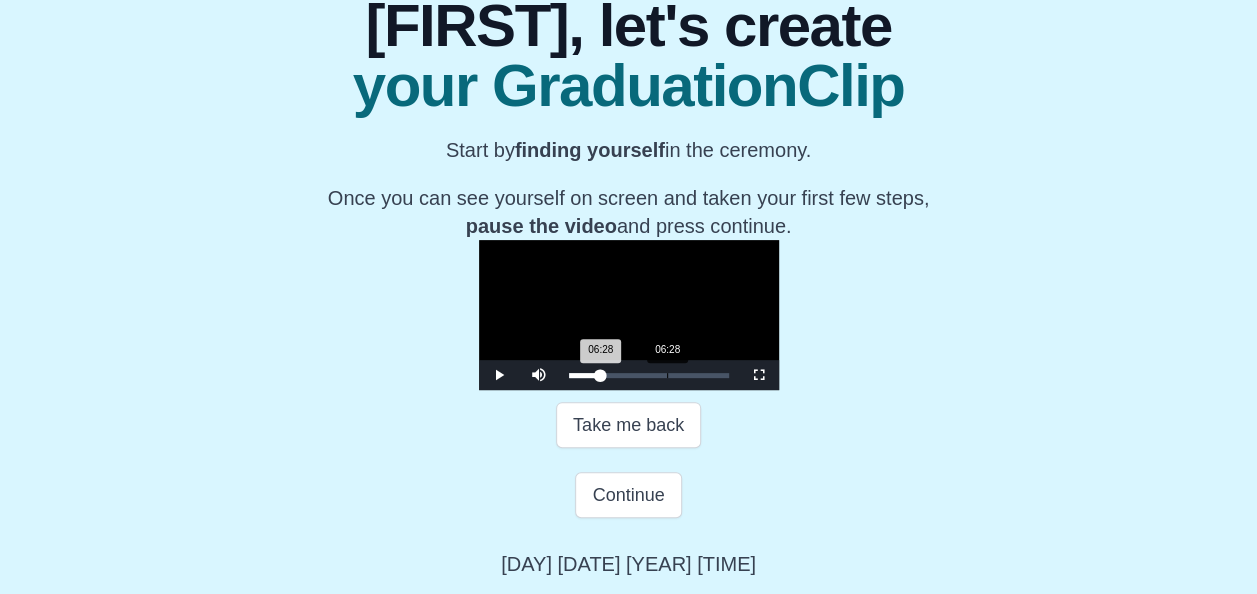 drag, startPoint x: 484, startPoint y: 444, endPoint x: 502, endPoint y: 444, distance: 18 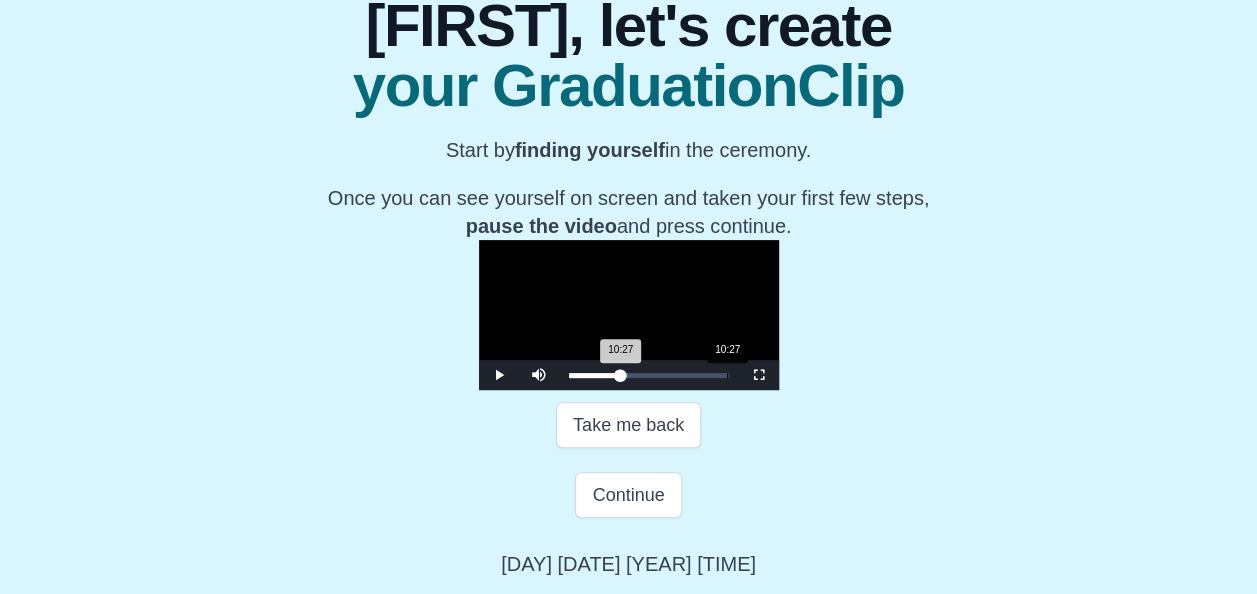 drag, startPoint x: 508, startPoint y: 442, endPoint x: 562, endPoint y: 443, distance: 54.00926 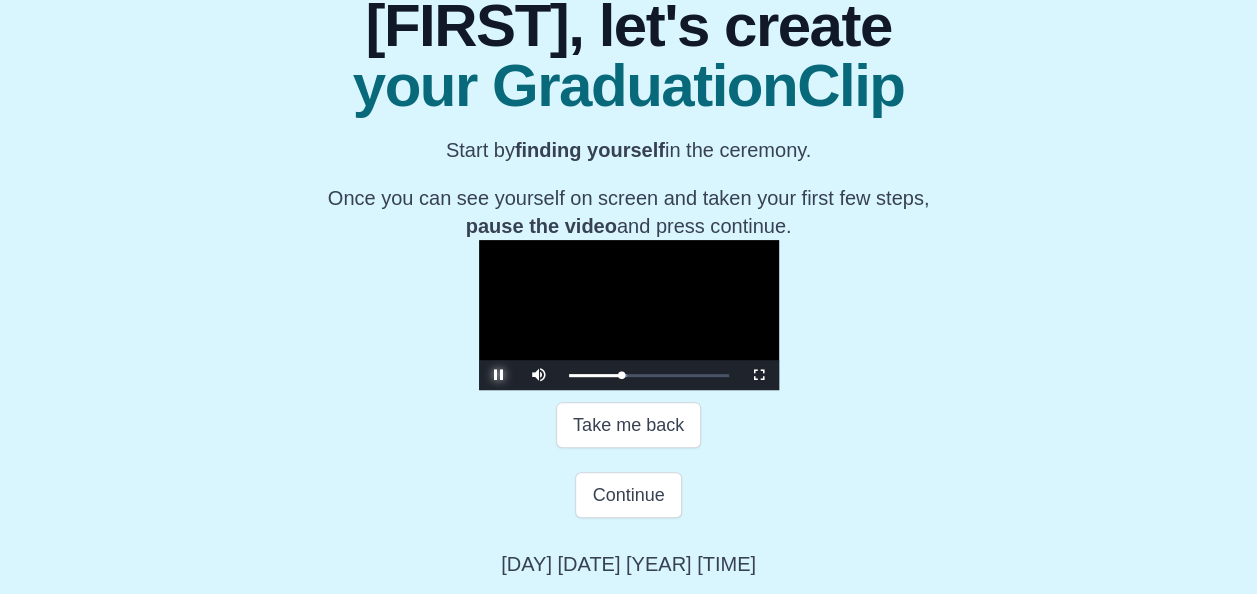 click at bounding box center [499, 375] 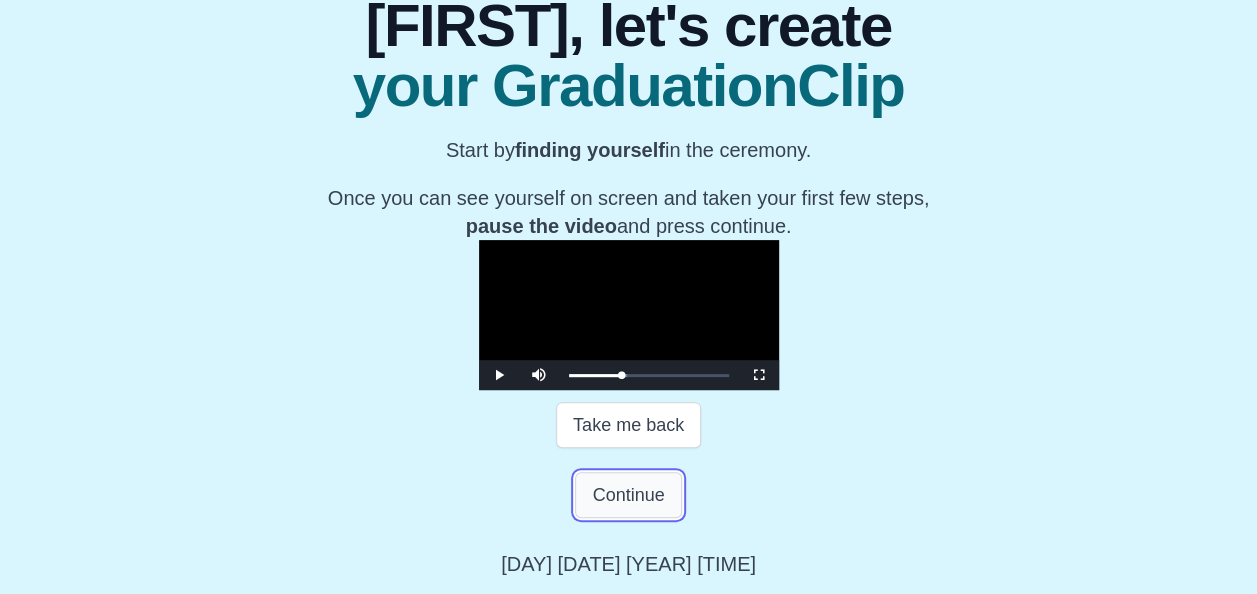 click on "Continue" at bounding box center [628, 495] 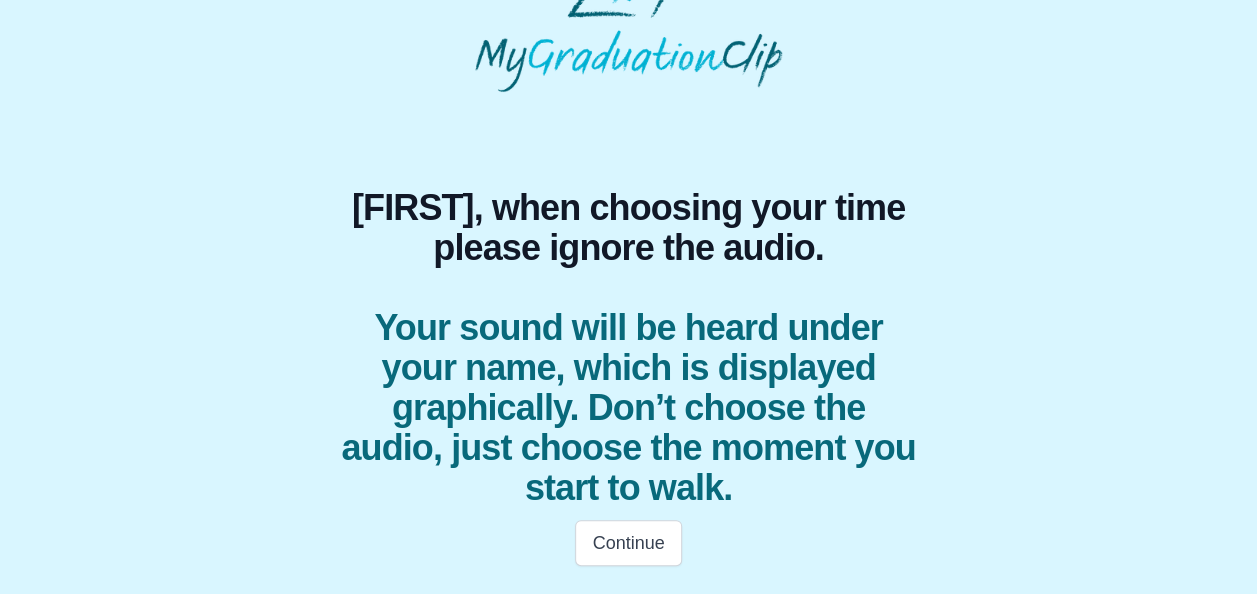 scroll, scrollTop: 56, scrollLeft: 0, axis: vertical 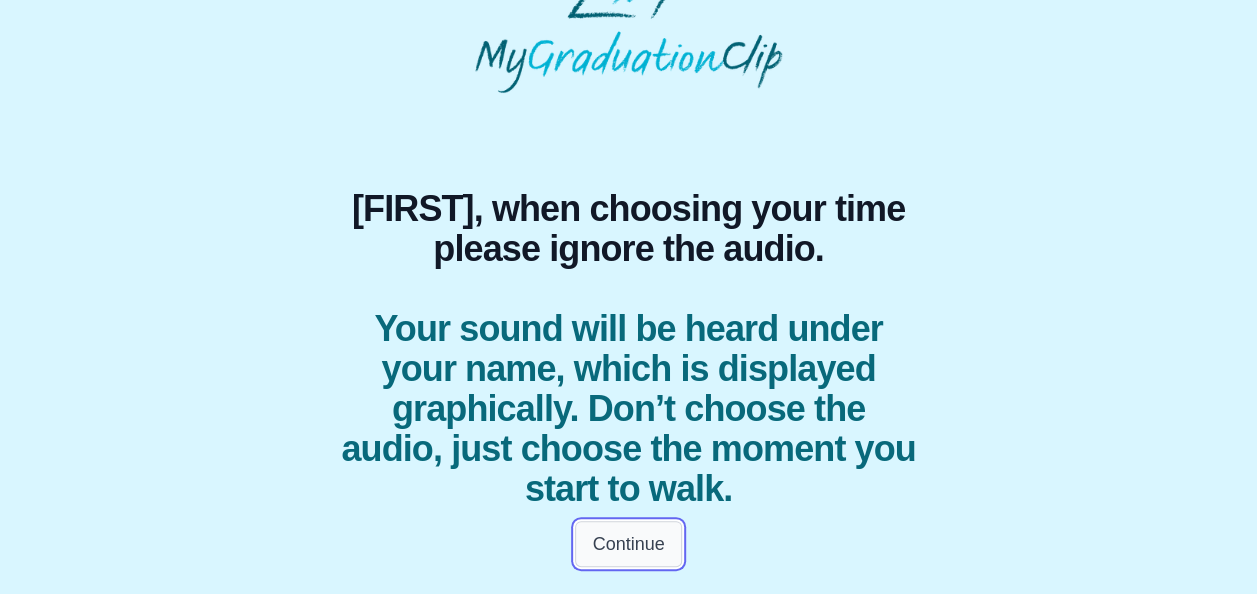 click on "Continue" at bounding box center (628, 544) 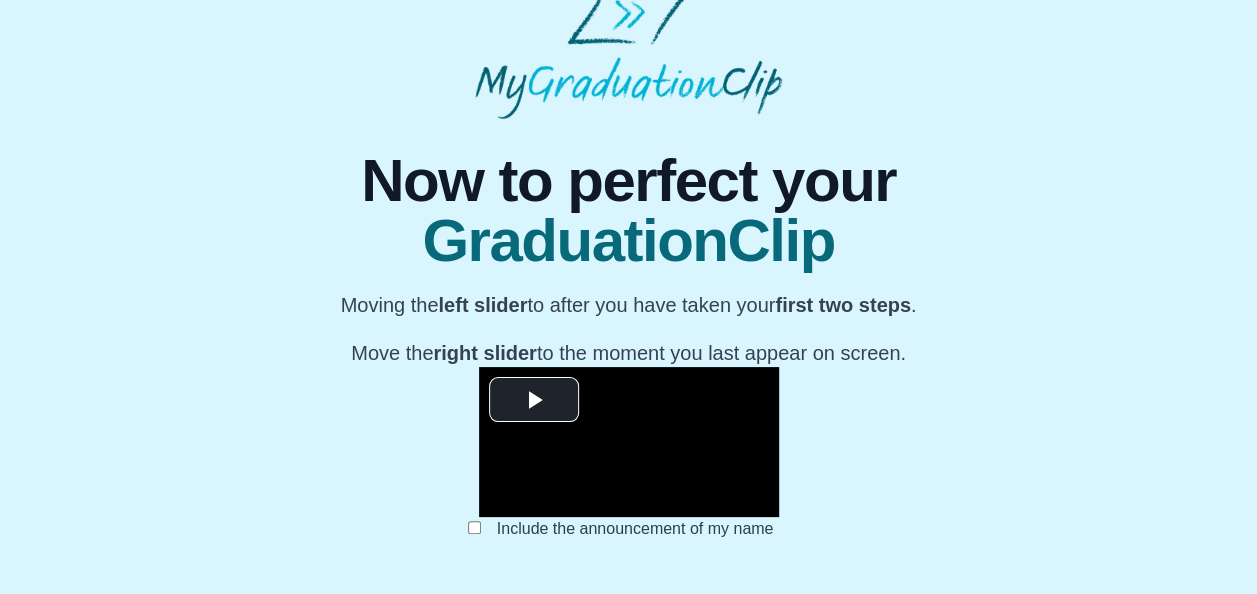 scroll, scrollTop: 56, scrollLeft: 0, axis: vertical 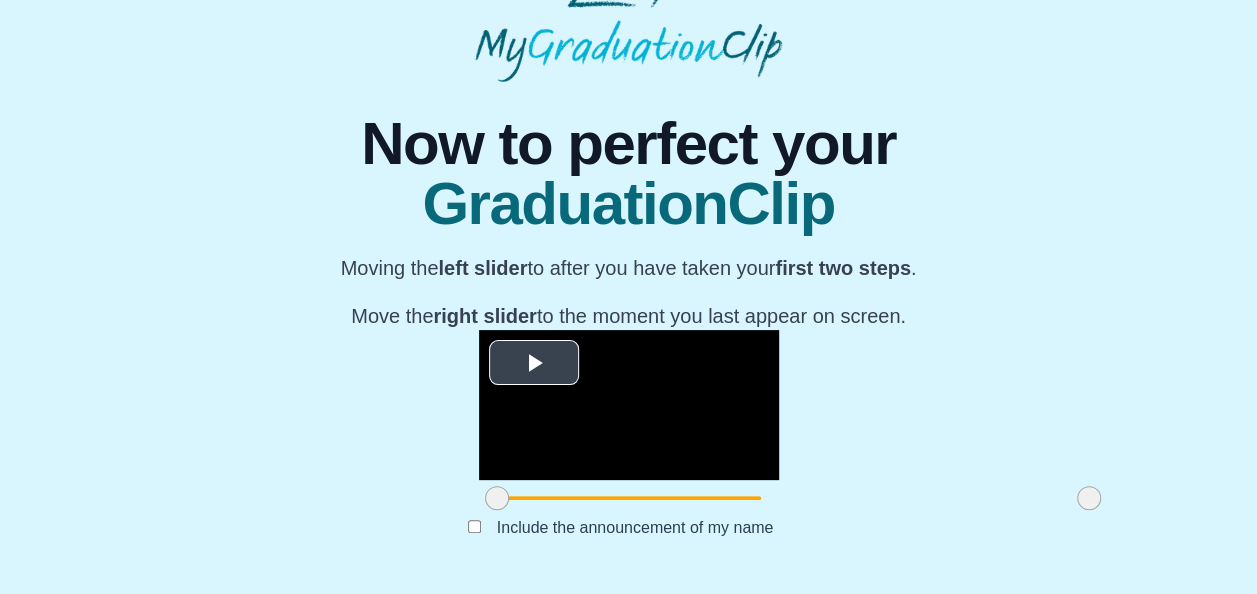 click at bounding box center [534, 363] 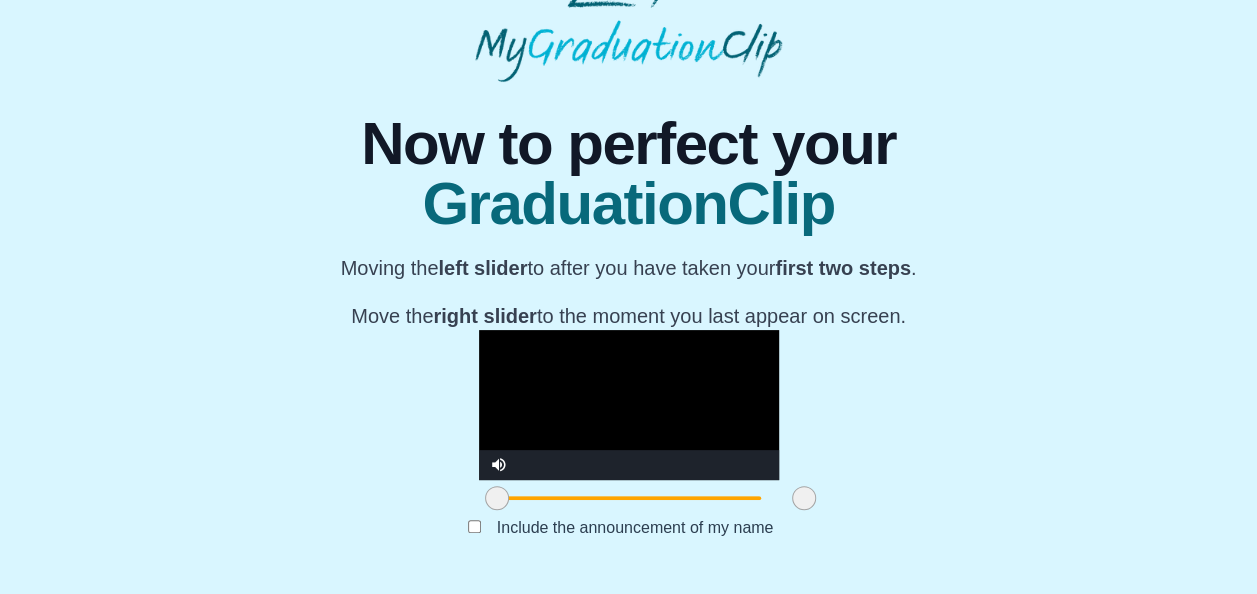 drag, startPoint x: 921, startPoint y: 494, endPoint x: 636, endPoint y: 504, distance: 285.17538 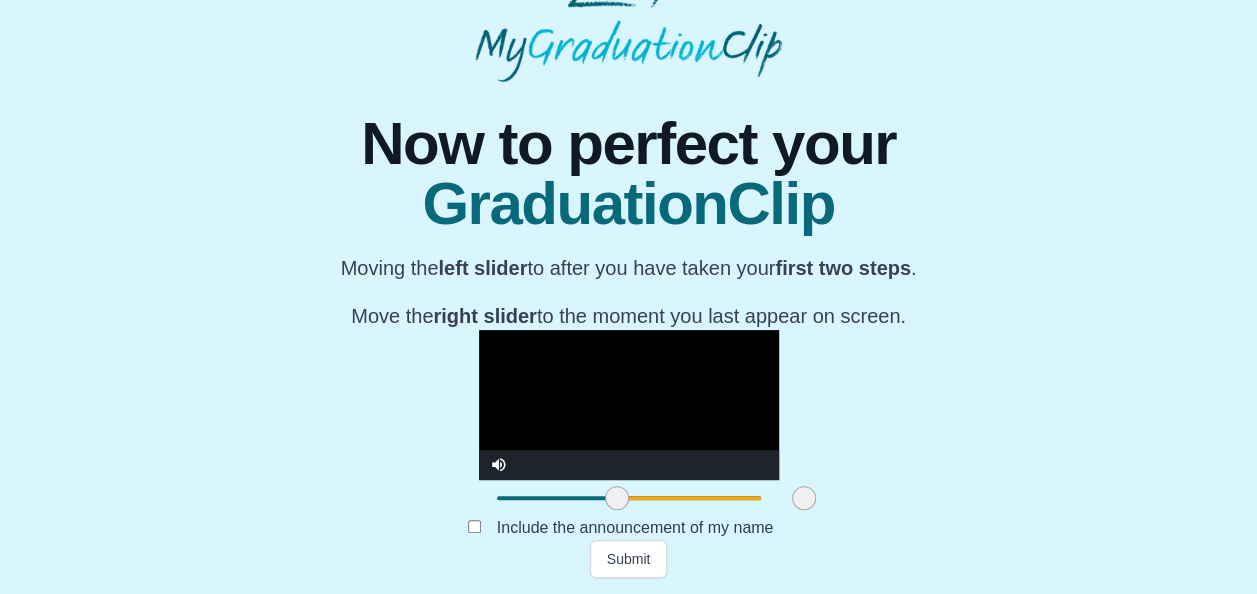 drag, startPoint x: 328, startPoint y: 492, endPoint x: 442, endPoint y: 498, distance: 114.15778 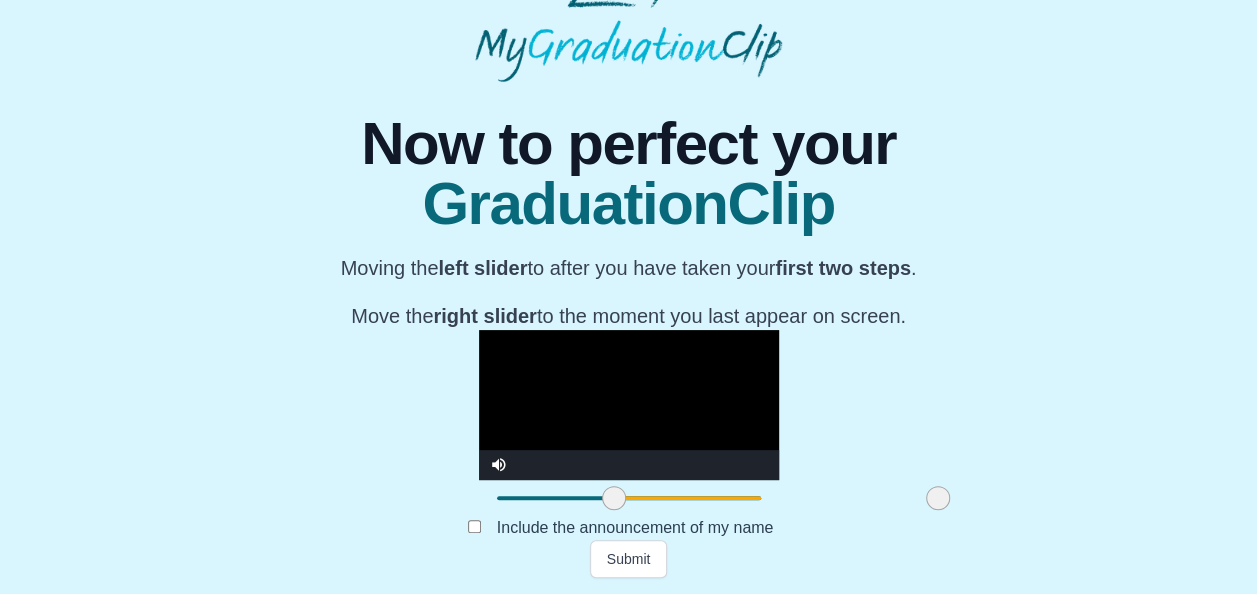 drag, startPoint x: 640, startPoint y: 496, endPoint x: 774, endPoint y: 491, distance: 134.09325 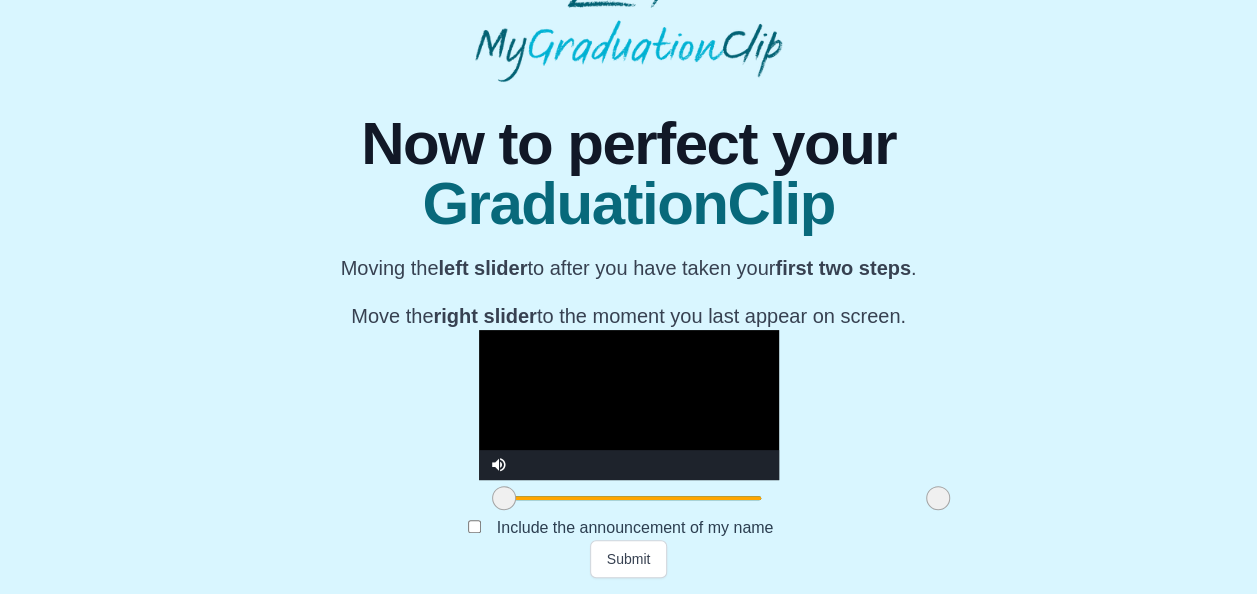 drag, startPoint x: 444, startPoint y: 496, endPoint x: 334, endPoint y: 486, distance: 110.45361 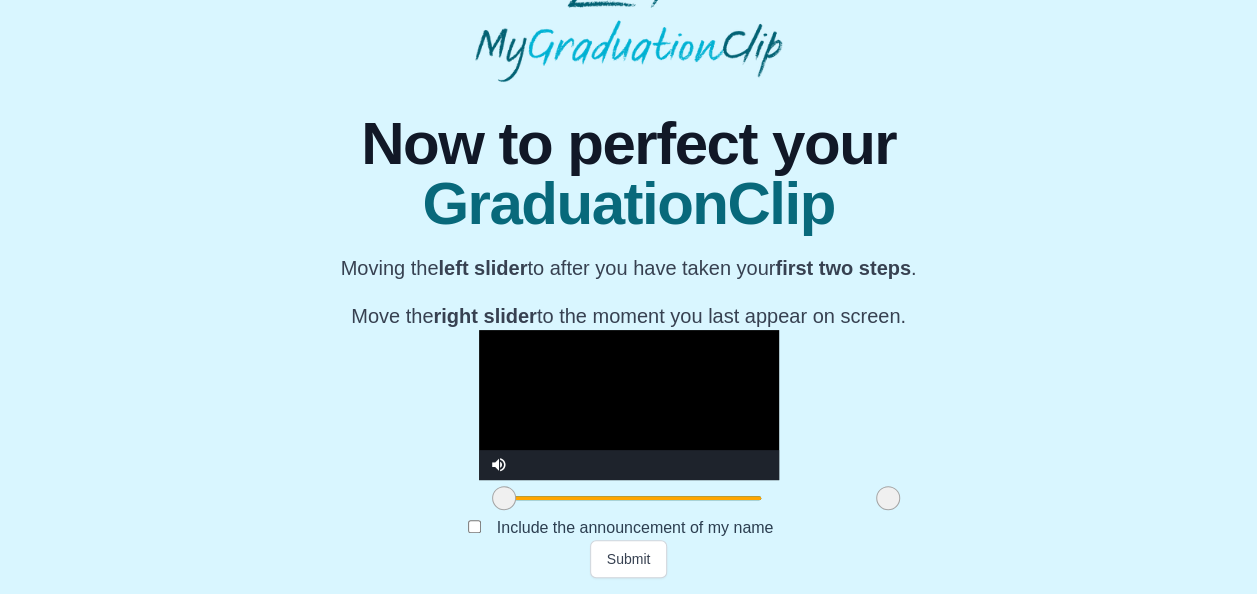 drag, startPoint x: 775, startPoint y: 499, endPoint x: 725, endPoint y: 488, distance: 51.1957 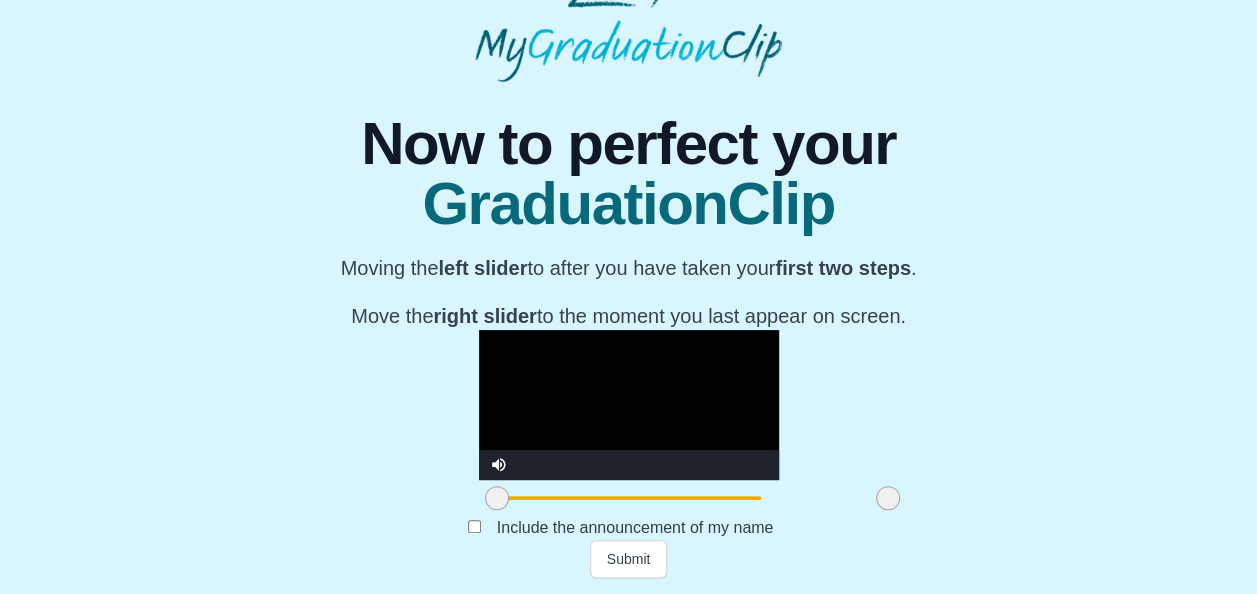 drag, startPoint x: 336, startPoint y: 498, endPoint x: 318, endPoint y: 501, distance: 18.248287 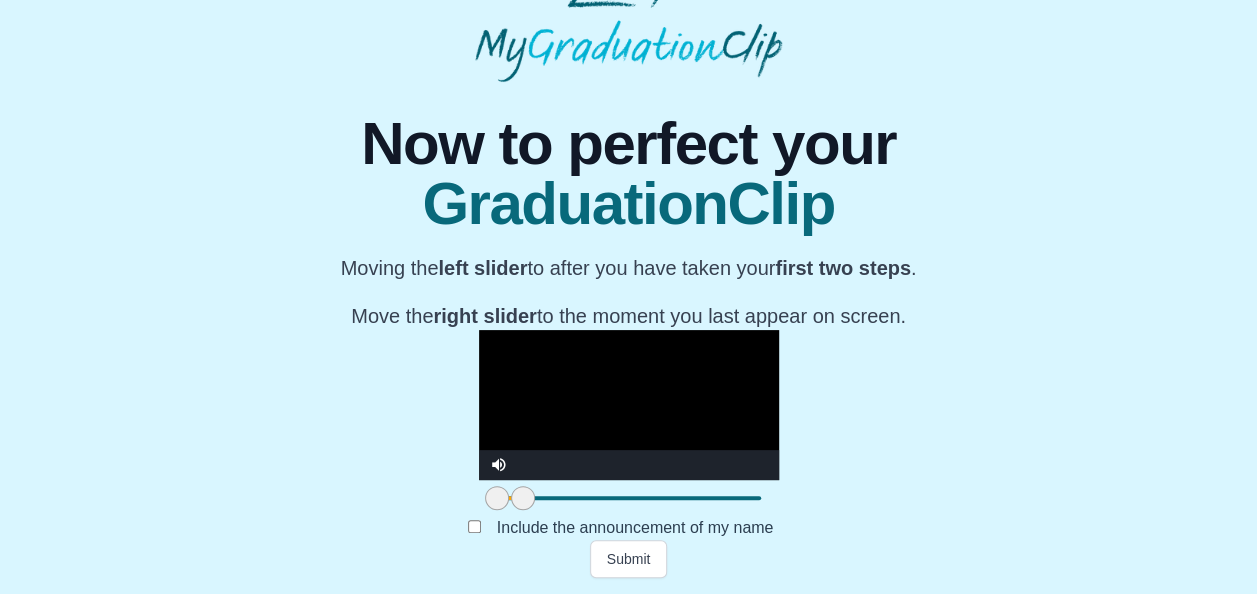 drag, startPoint x: 721, startPoint y: 497, endPoint x: 318, endPoint y: 480, distance: 403.3584 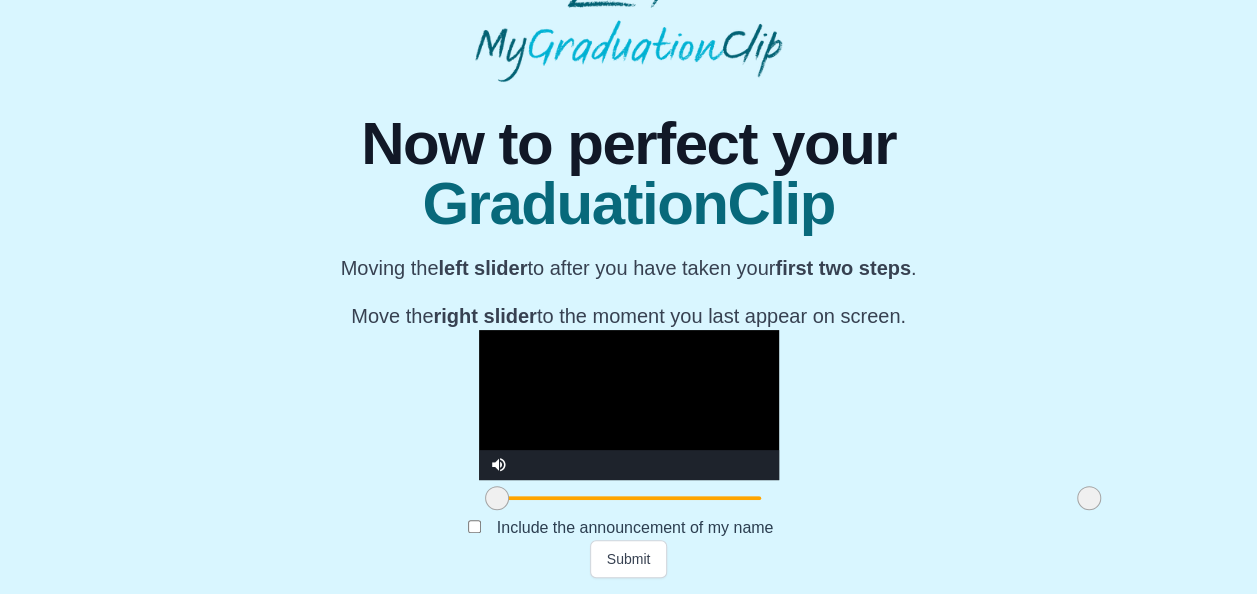 drag, startPoint x: 360, startPoint y: 496, endPoint x: 966, endPoint y: 504, distance: 606.0528 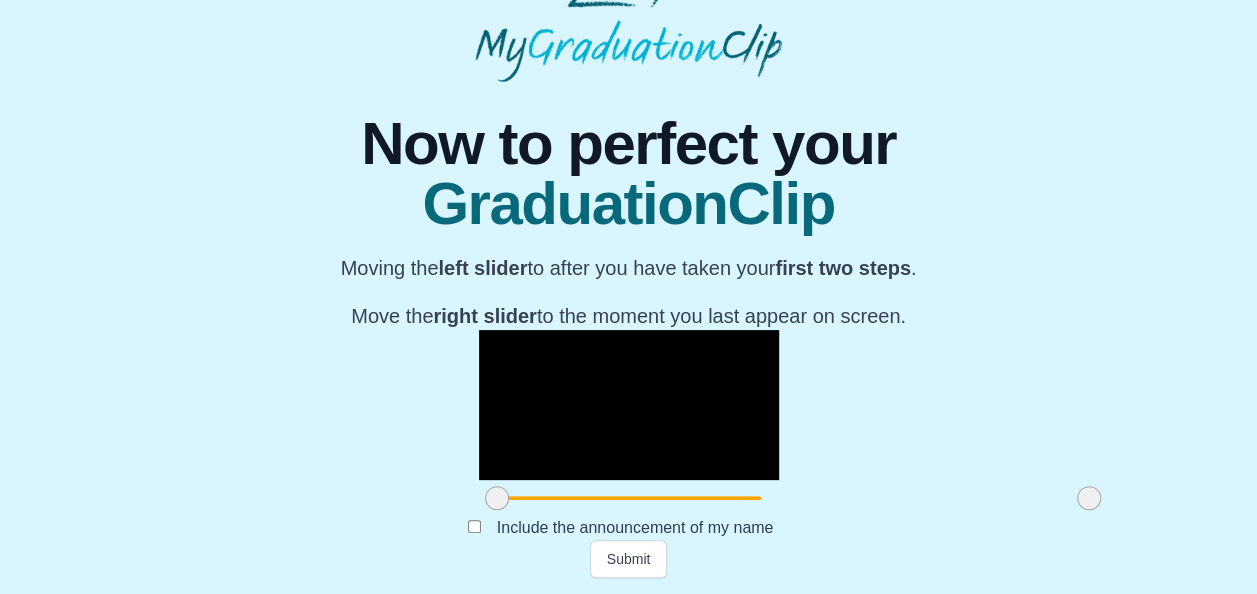 drag, startPoint x: 335, startPoint y: 494, endPoint x: 304, endPoint y: 496, distance: 31.06445 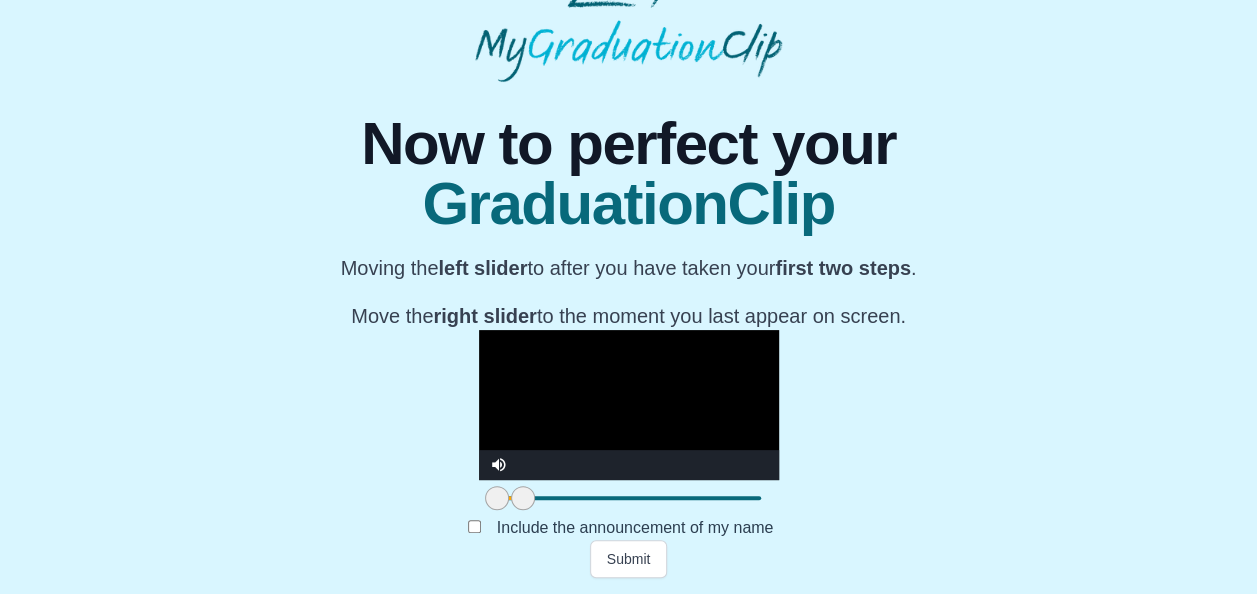 drag, startPoint x: 920, startPoint y: 493, endPoint x: 338, endPoint y: 488, distance: 582.0215 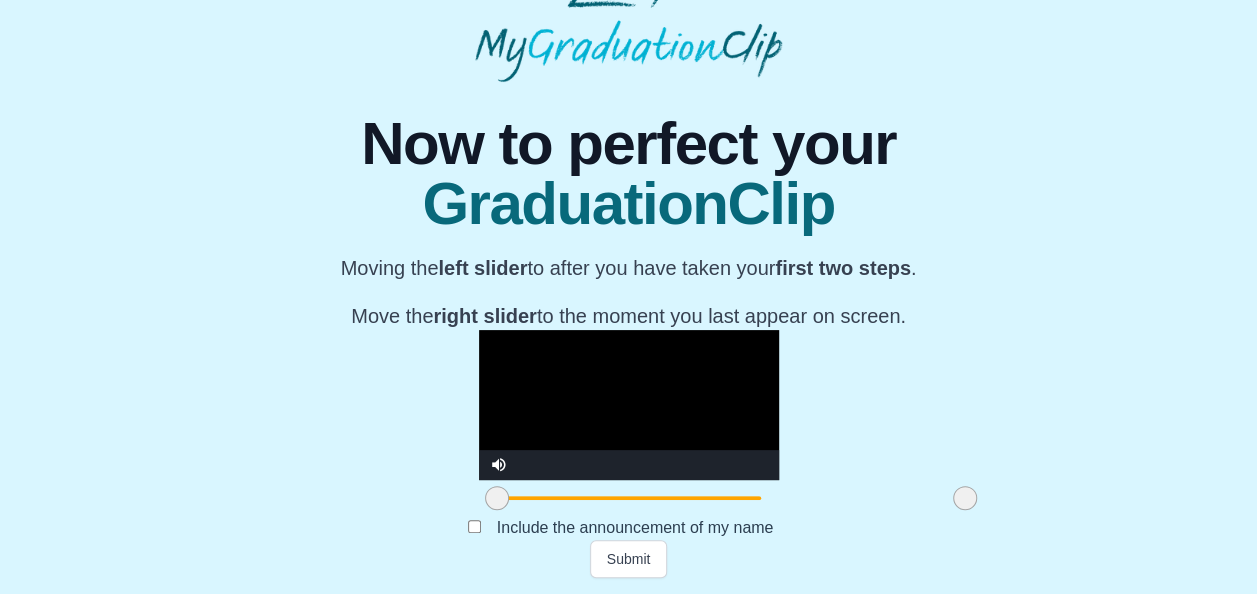 drag, startPoint x: 360, startPoint y: 494, endPoint x: 802, endPoint y: 524, distance: 443.01694 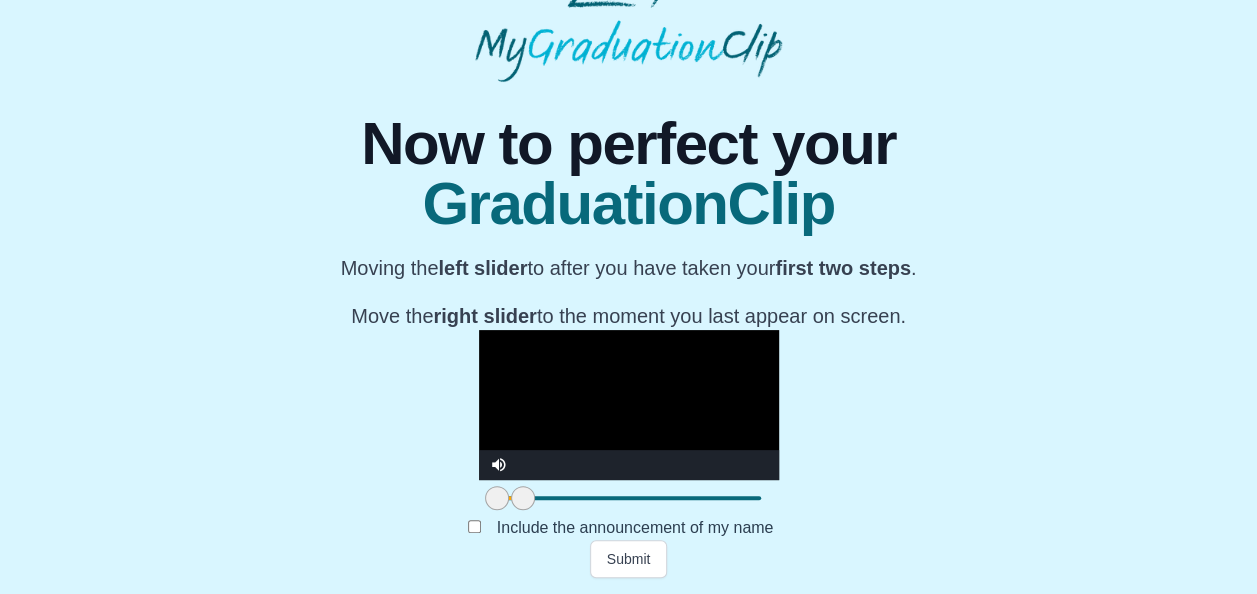 drag, startPoint x: 804, startPoint y: 498, endPoint x: 344, endPoint y: 500, distance: 460.00433 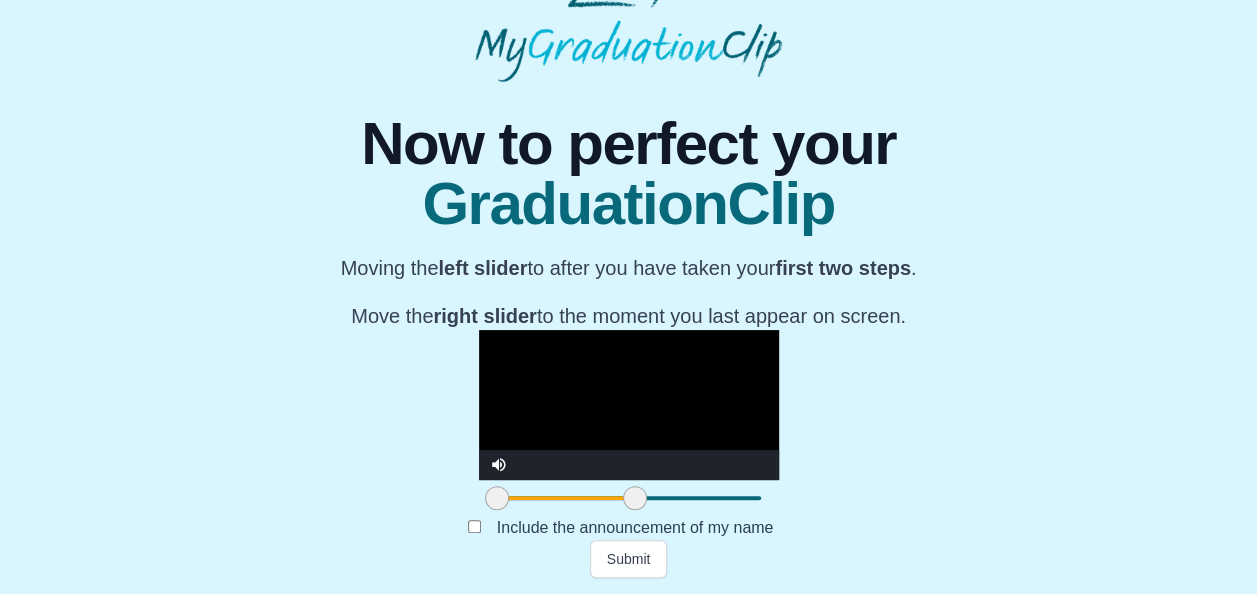 drag, startPoint x: 352, startPoint y: 498, endPoint x: 464, endPoint y: 496, distance: 112.01785 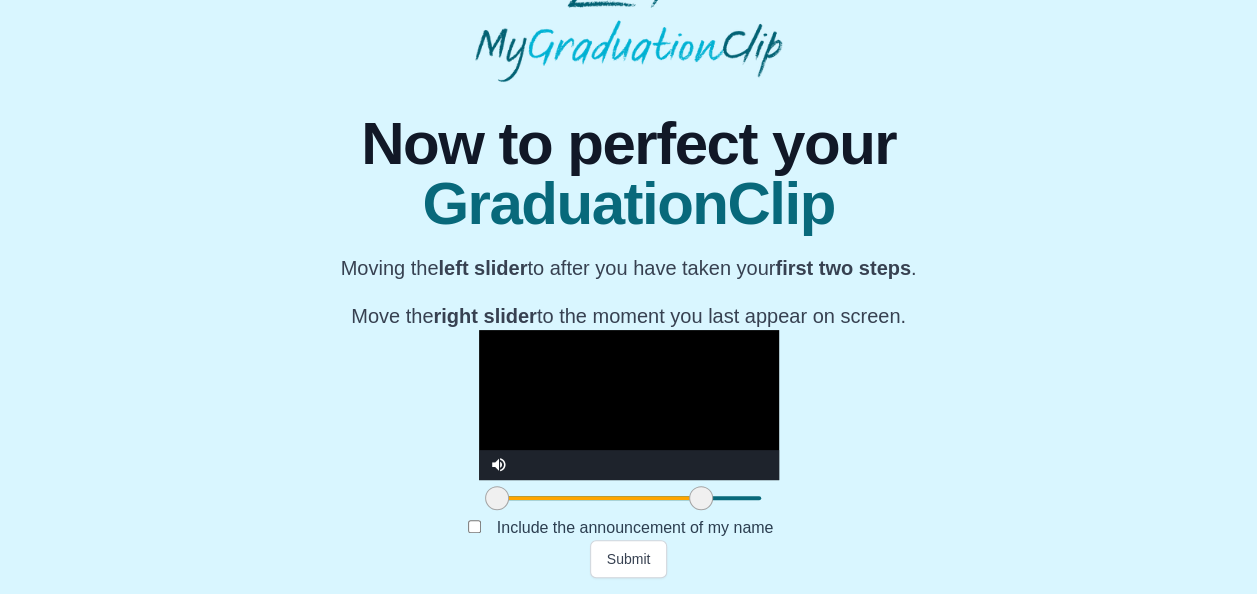 click at bounding box center (701, 498) 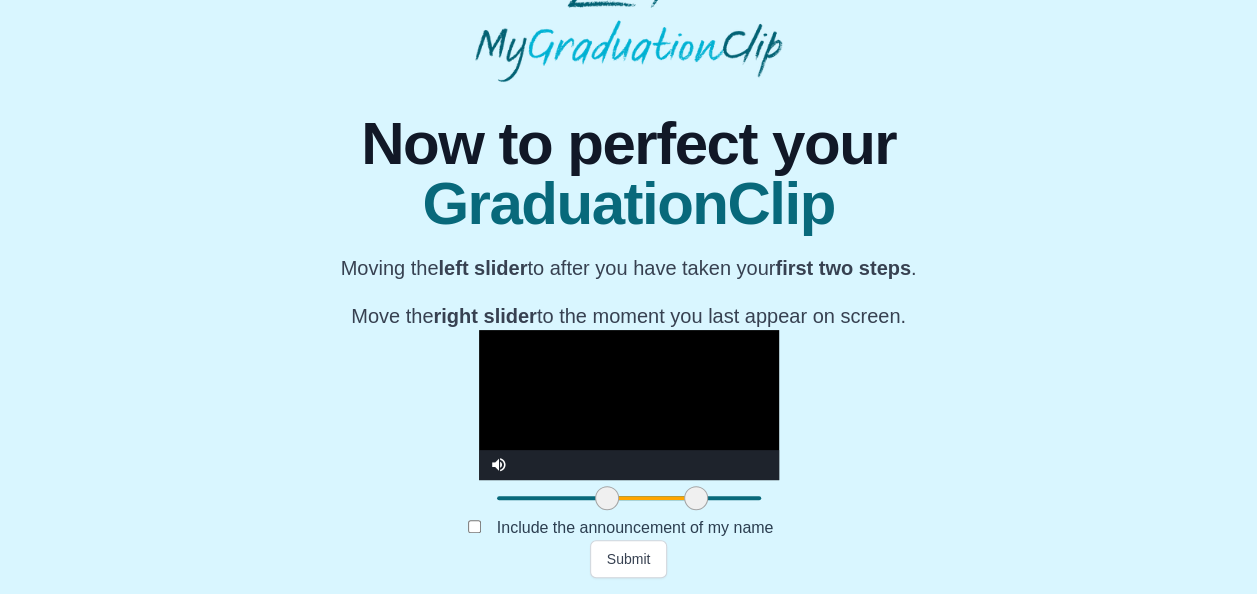 drag, startPoint x: 333, startPoint y: 492, endPoint x: 443, endPoint y: 491, distance: 110.00455 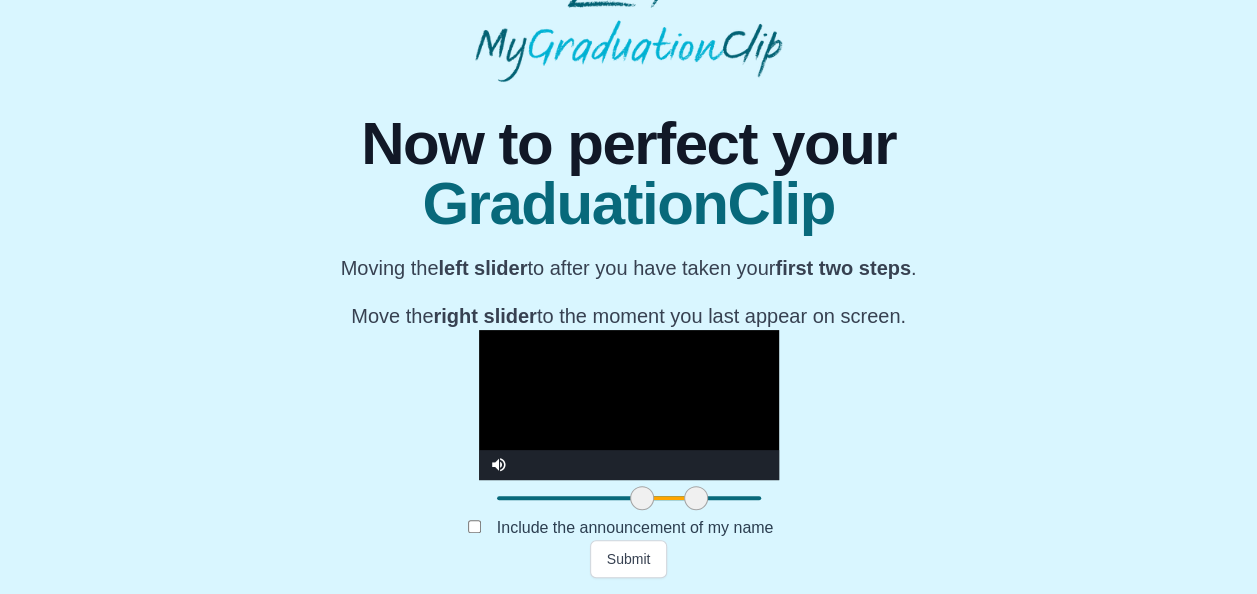 drag, startPoint x: 439, startPoint y: 494, endPoint x: 473, endPoint y: 495, distance: 34.0147 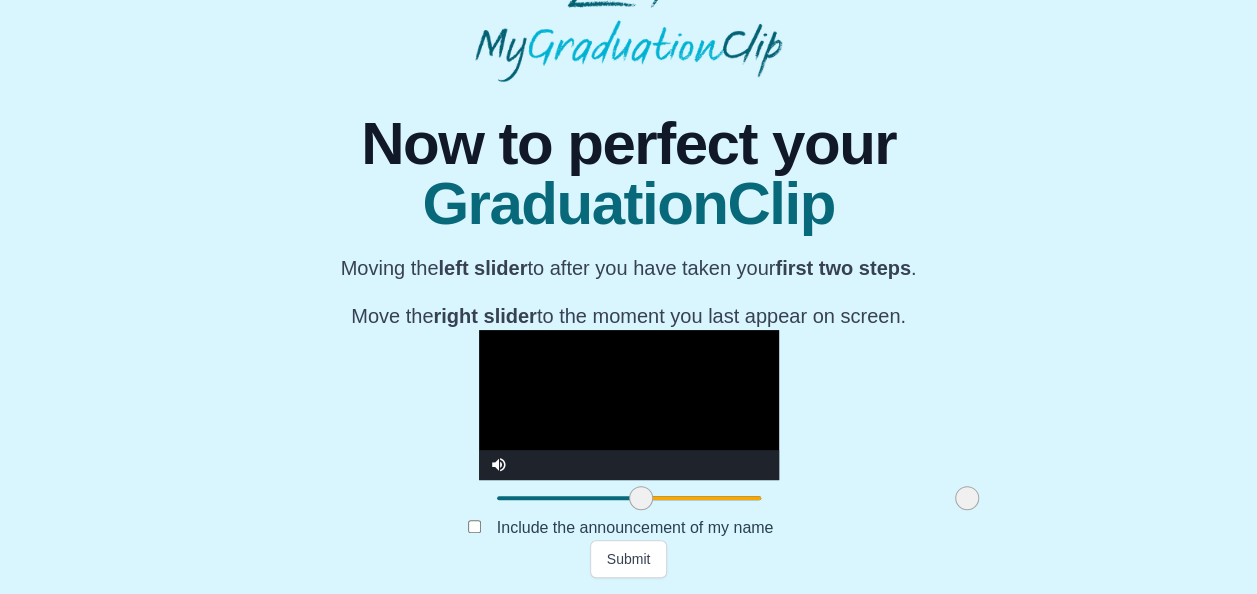 drag, startPoint x: 530, startPoint y: 500, endPoint x: 801, endPoint y: 511, distance: 271.22314 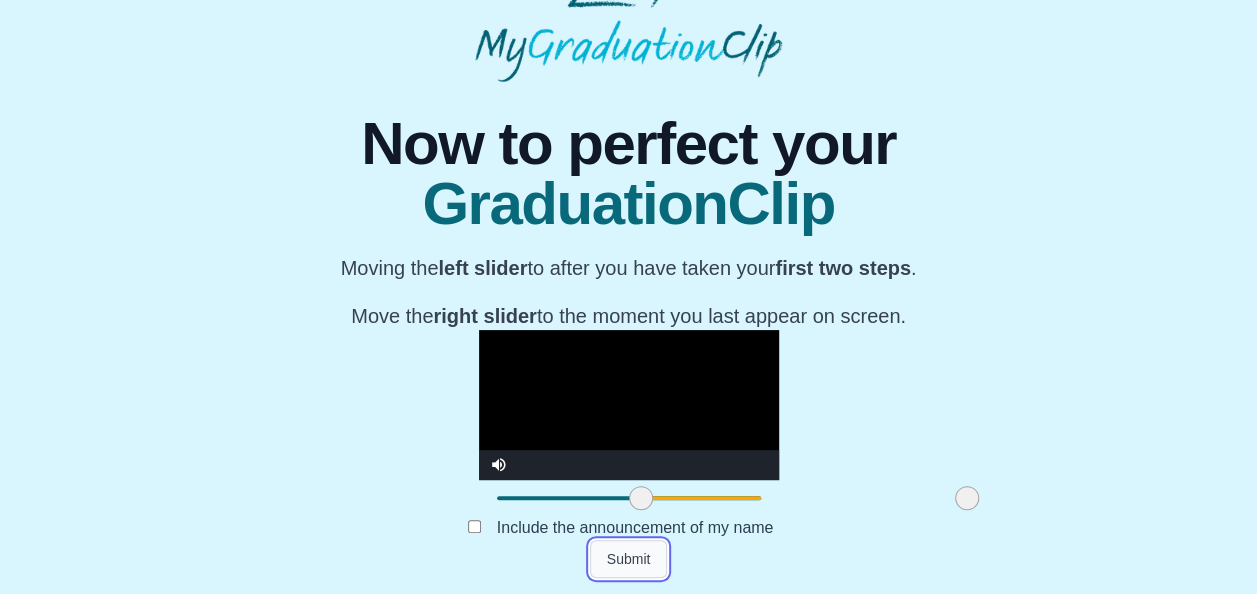 click on "Submit" at bounding box center [629, 559] 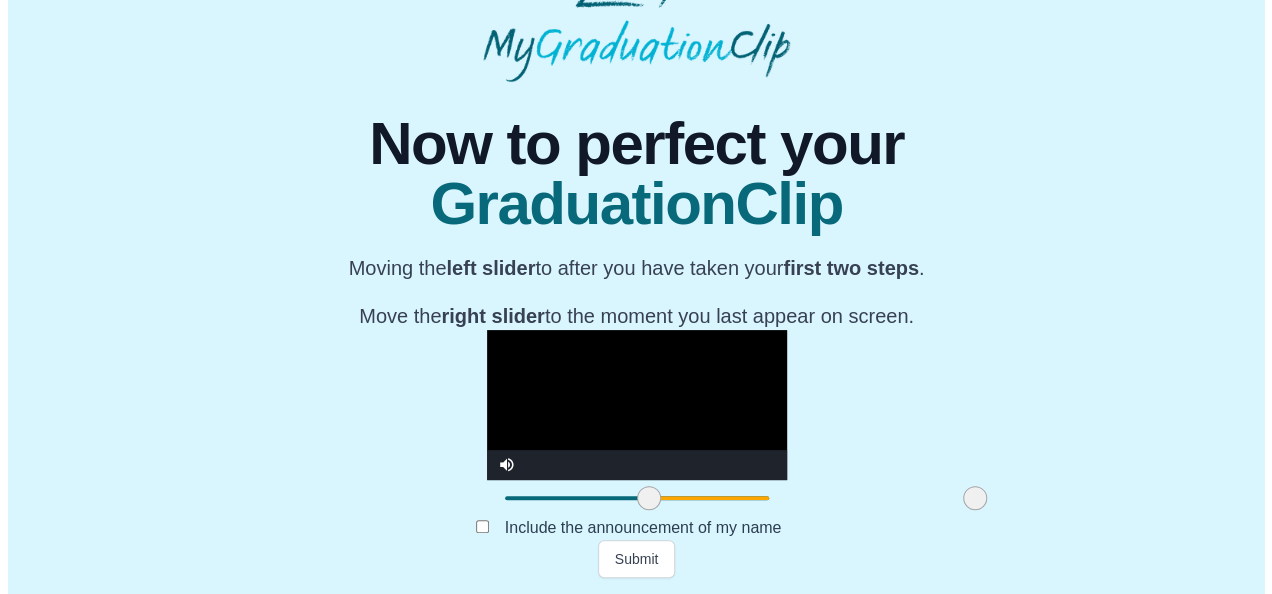 scroll, scrollTop: 0, scrollLeft: 0, axis: both 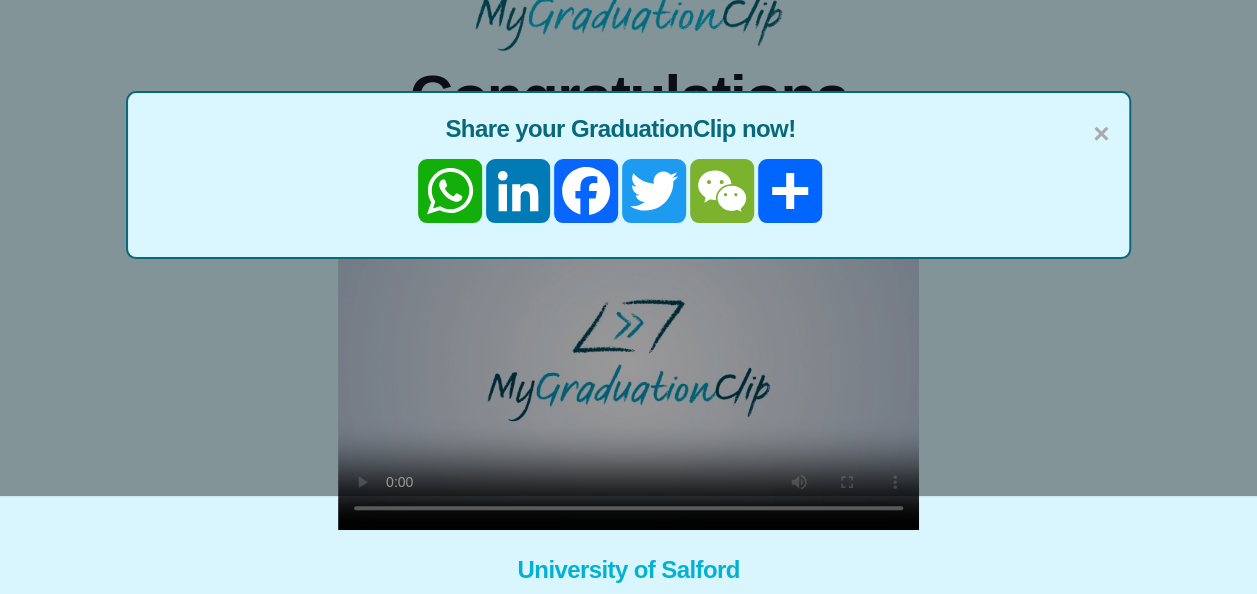 click on "× Share your GraduationClip now! WhatsApp LinkedIn Facebook Twitter WeChat Share" at bounding box center [629, 175] 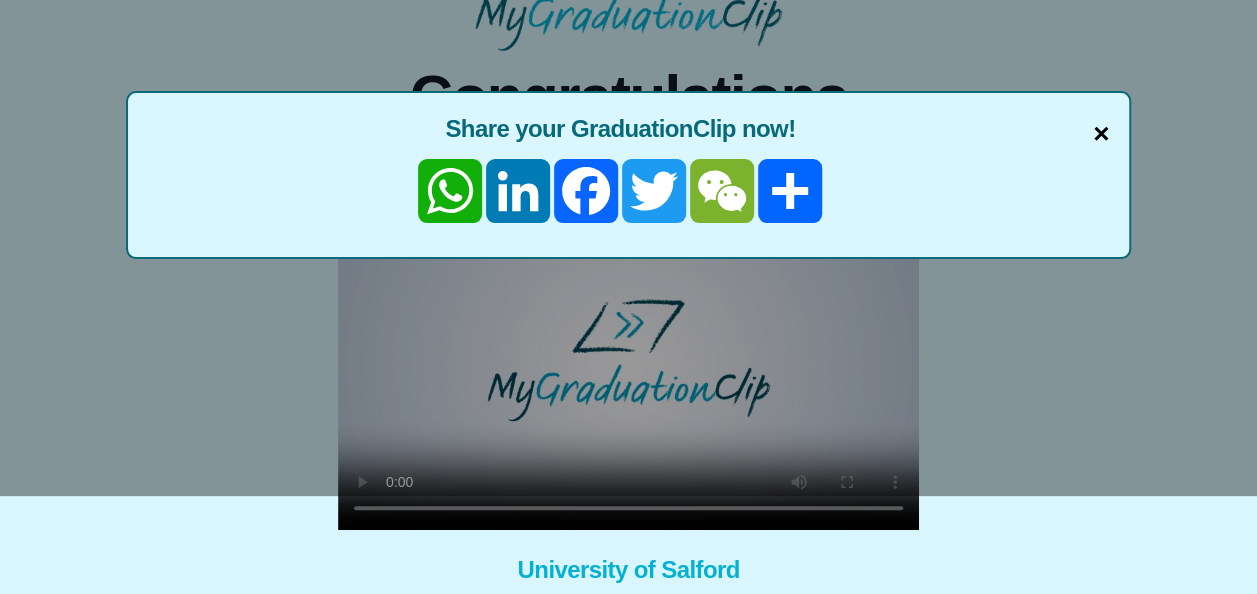 click on "×" at bounding box center (1101, 134) 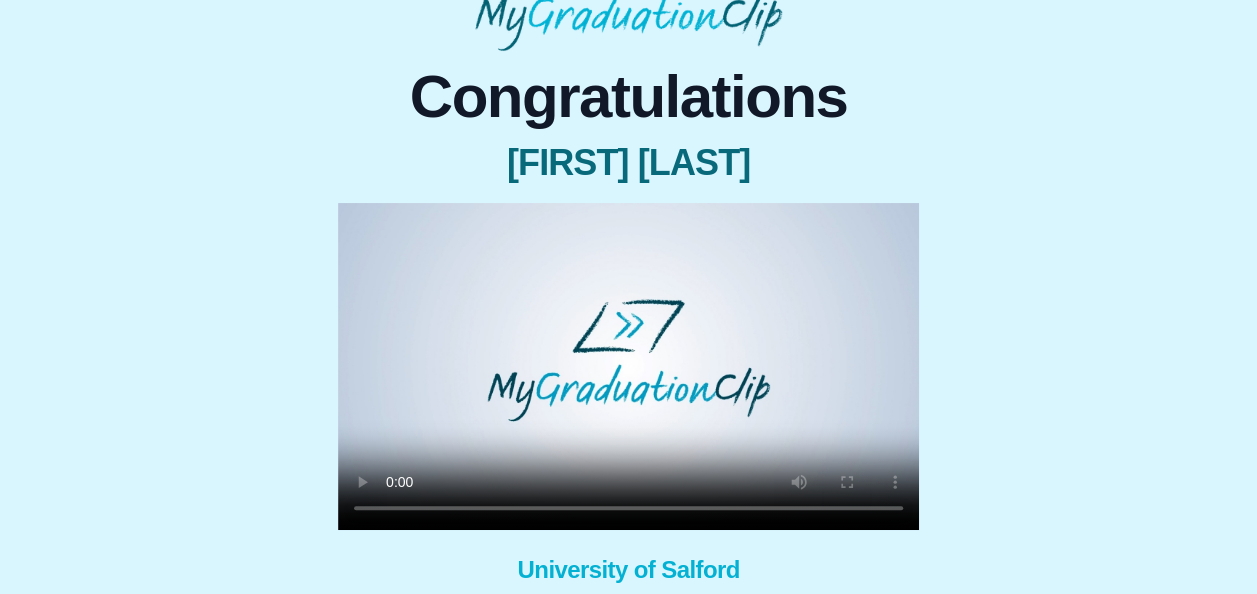 click on "Congratulations Jessica Nicholas × Share your GraduationClip now! WhatsApp LinkedIn Facebook Twitter WeChat Share × Why not also get the Full Length Graduation film? Get the full ceremony film! University of Salford WhatsApp LinkedIn Facebook Twitter WeChat Share  Download my GraduationClip   Refer a friend   Help me - FAQs!" at bounding box center (628, 403) 